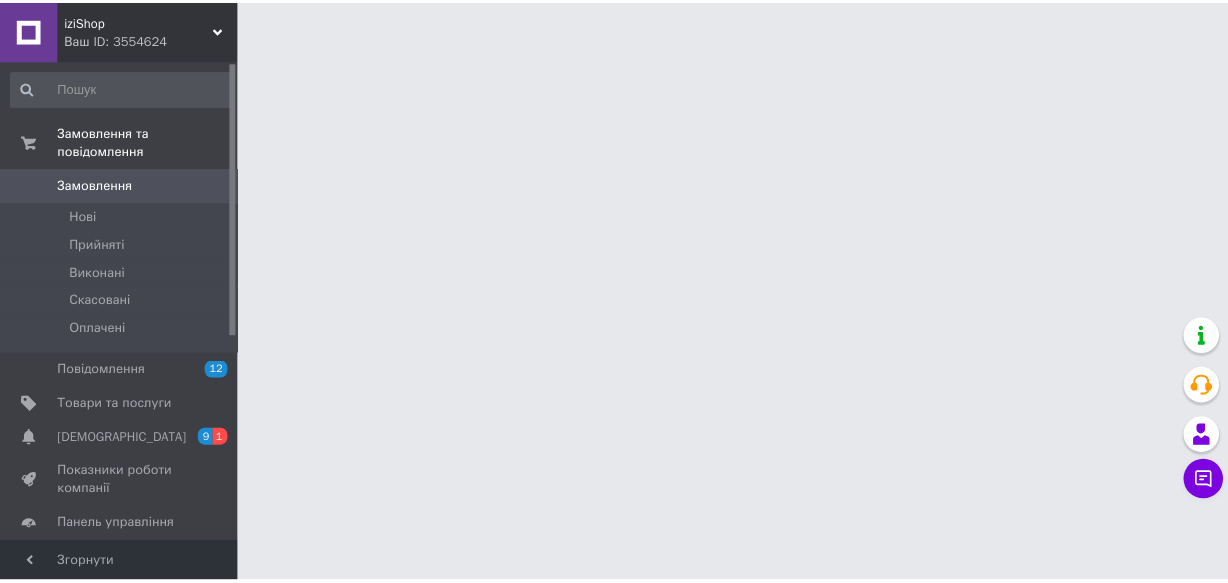 scroll, scrollTop: 0, scrollLeft: 0, axis: both 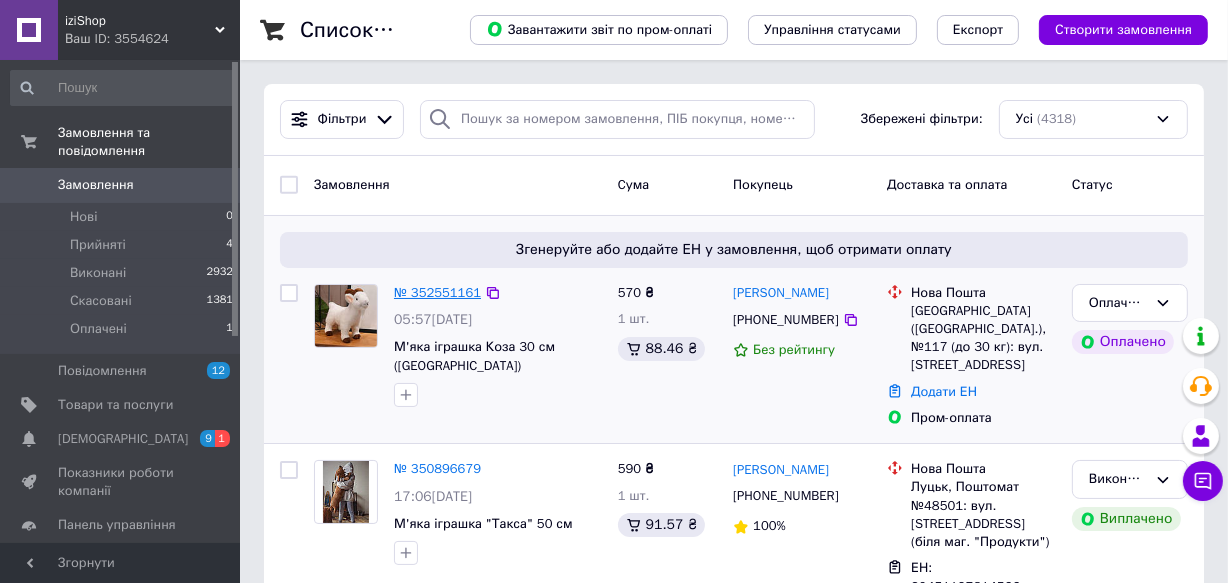 click on "№ 352551161" at bounding box center (437, 292) 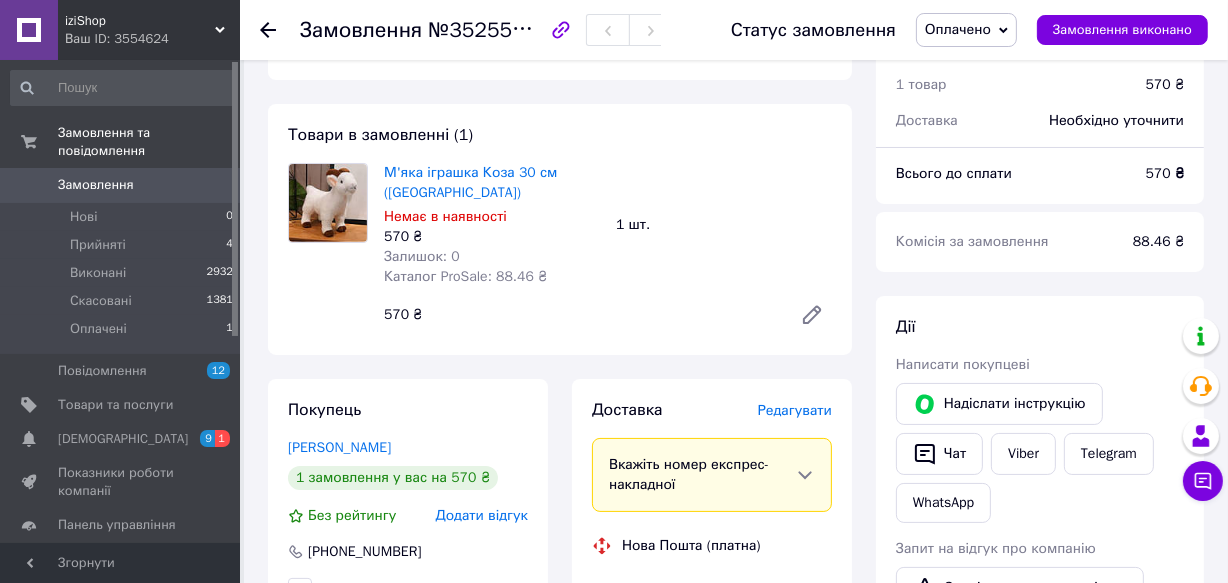 scroll, scrollTop: 272, scrollLeft: 0, axis: vertical 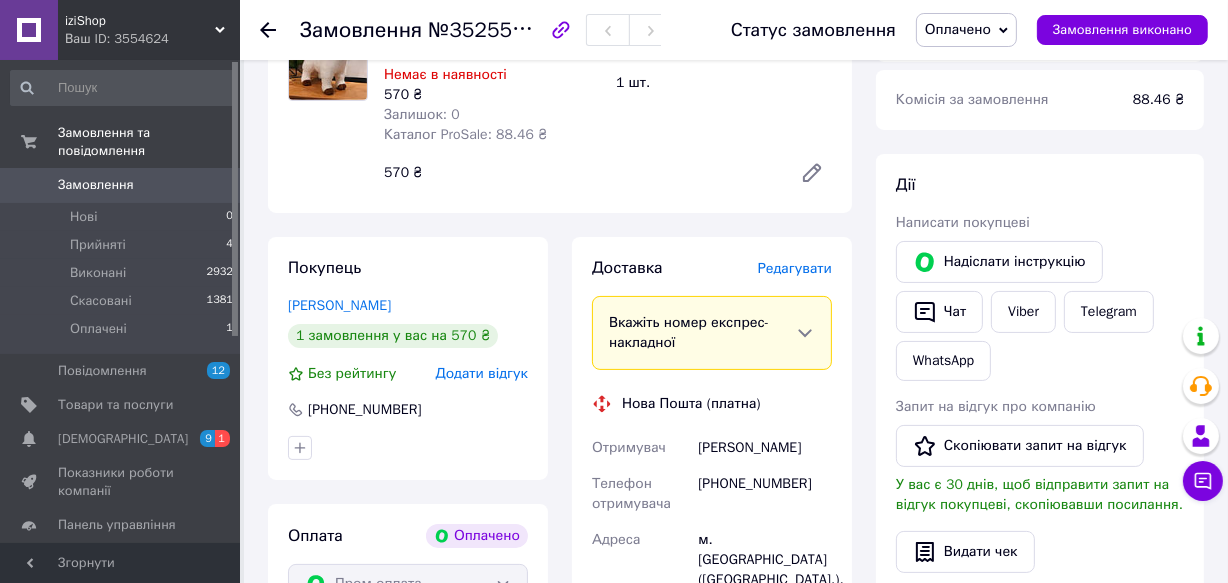 click on "Оплачено" at bounding box center [958, 29] 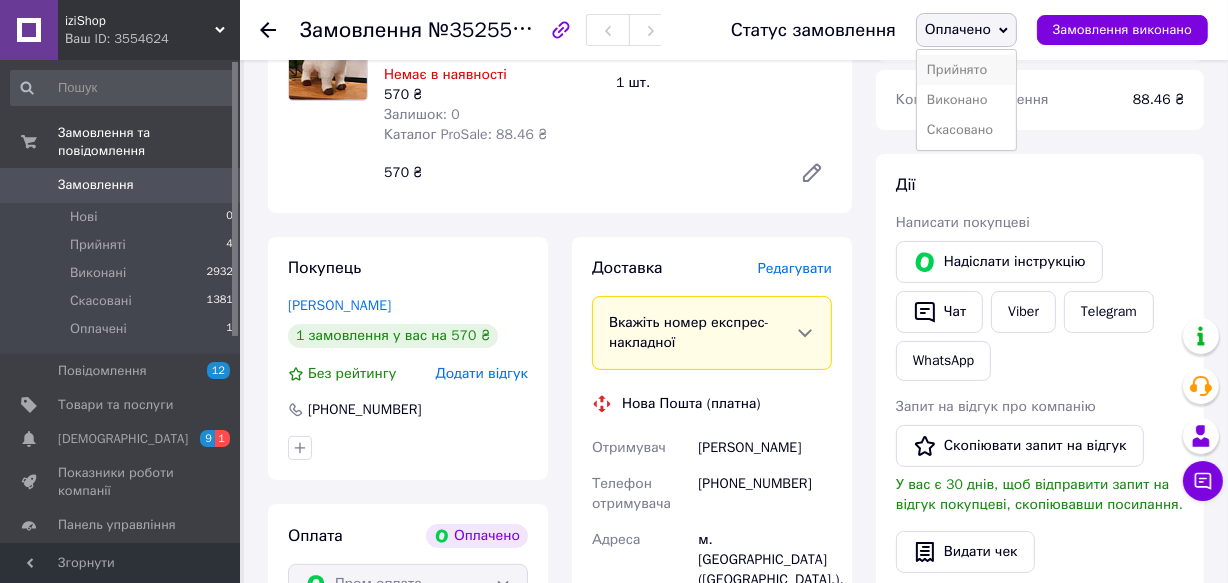click on "Прийнято" at bounding box center [966, 70] 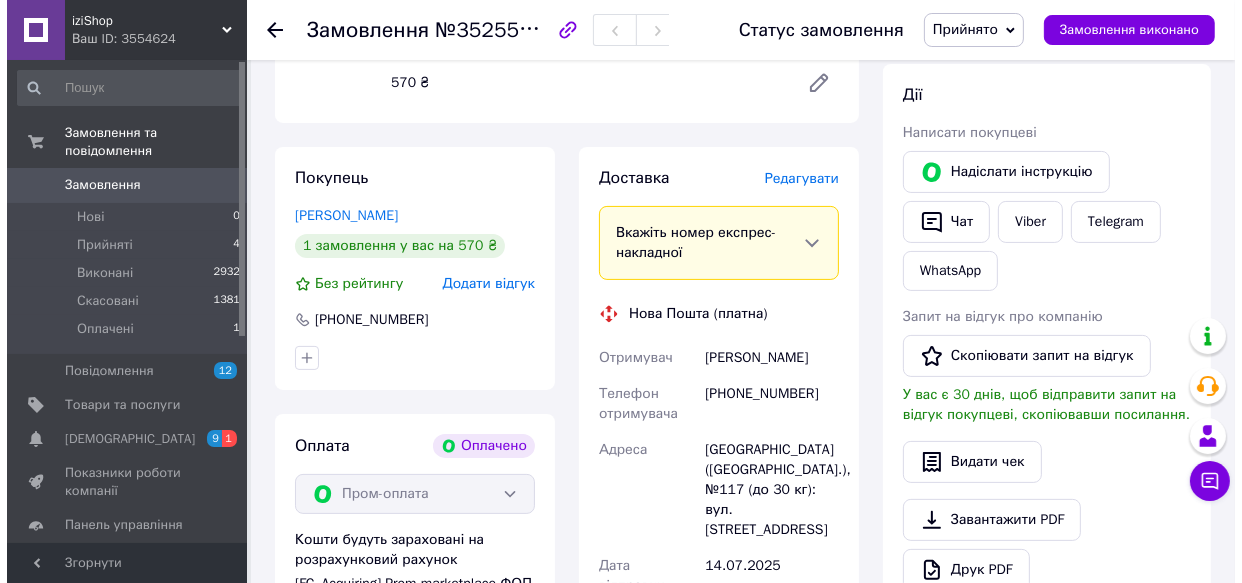 scroll, scrollTop: 363, scrollLeft: 0, axis: vertical 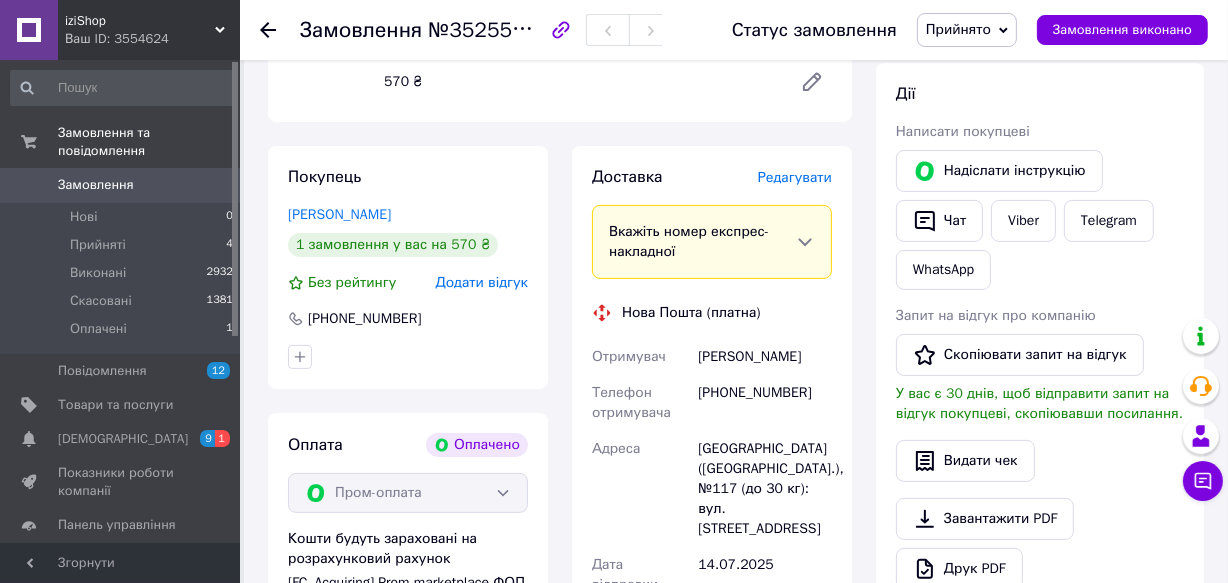 click on "Редагувати" at bounding box center (795, 177) 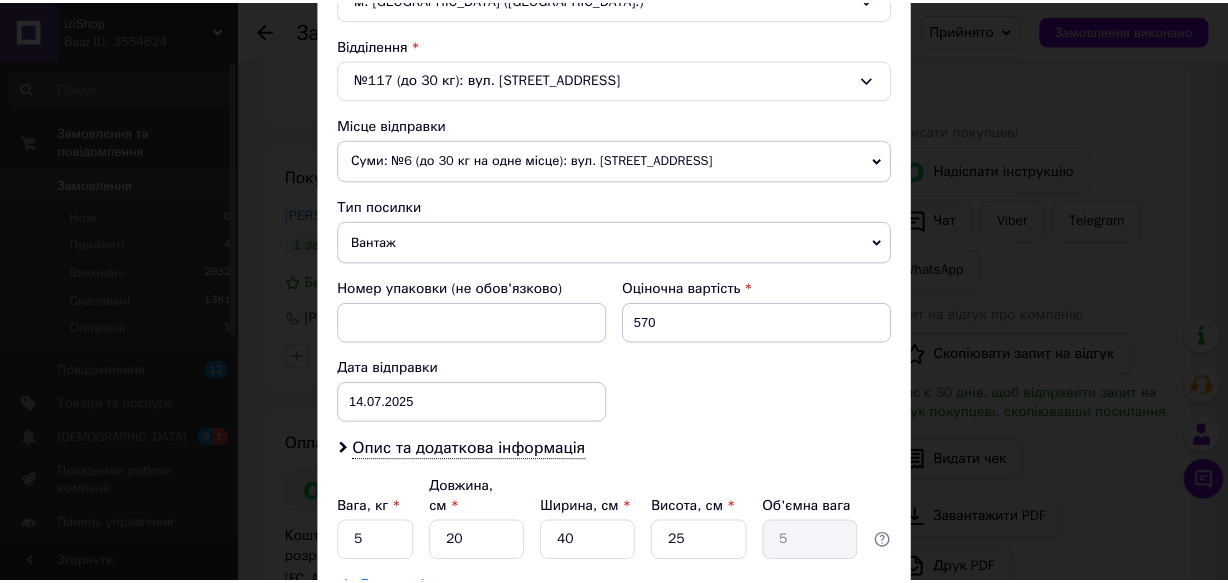 scroll, scrollTop: 636, scrollLeft: 0, axis: vertical 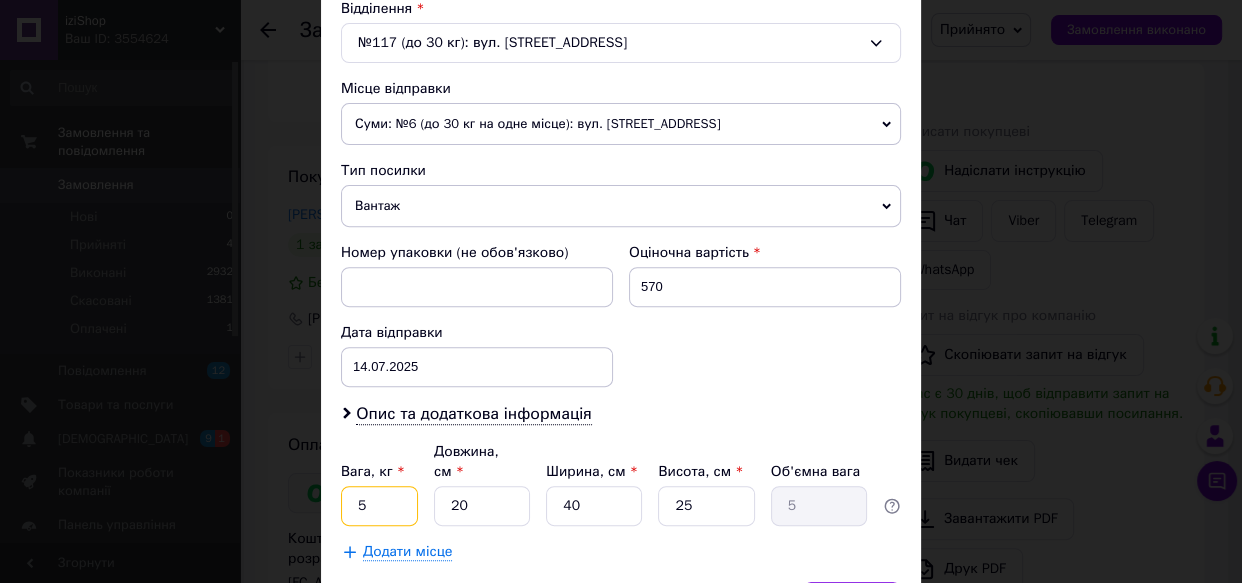 drag, startPoint x: 380, startPoint y: 479, endPoint x: 394, endPoint y: 469, distance: 17.20465 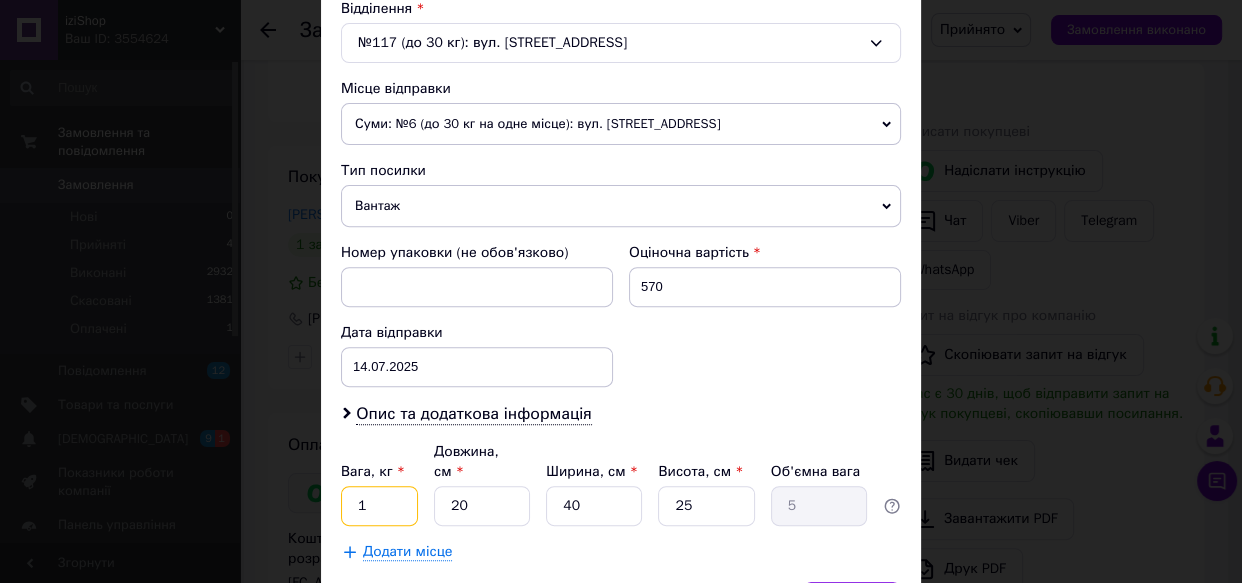 type on "1" 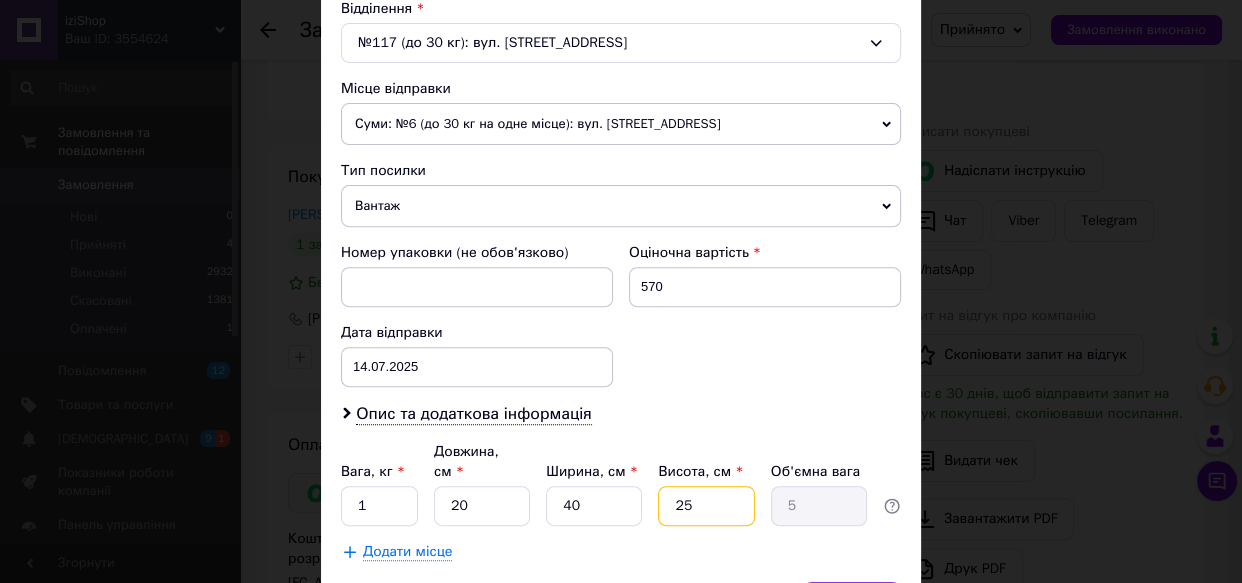 click on "25" at bounding box center [706, 506] 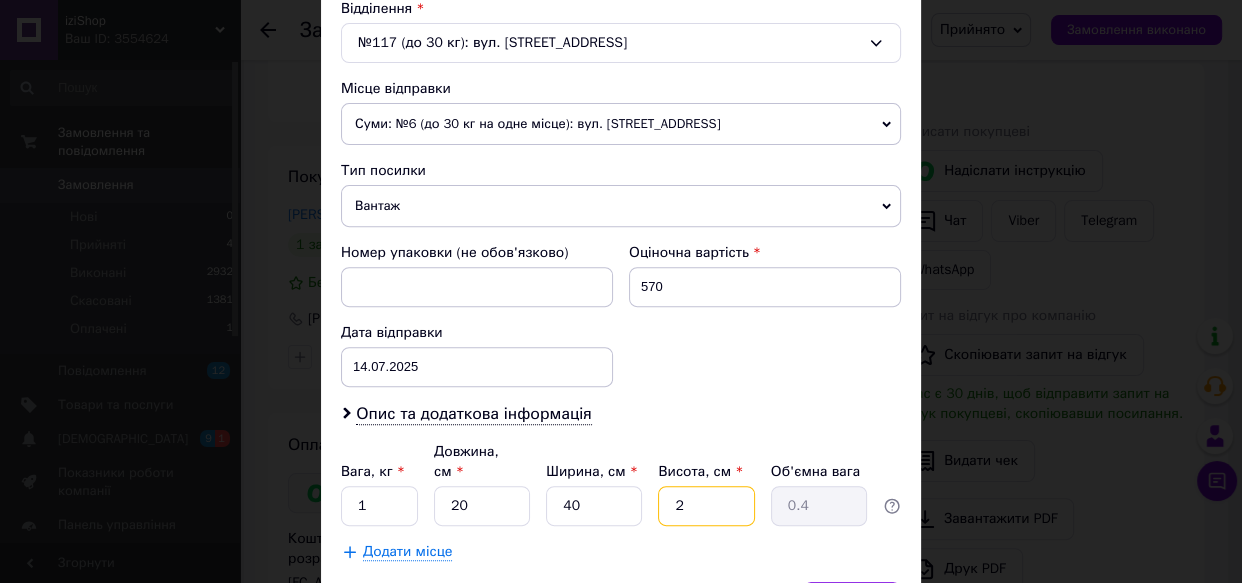 type 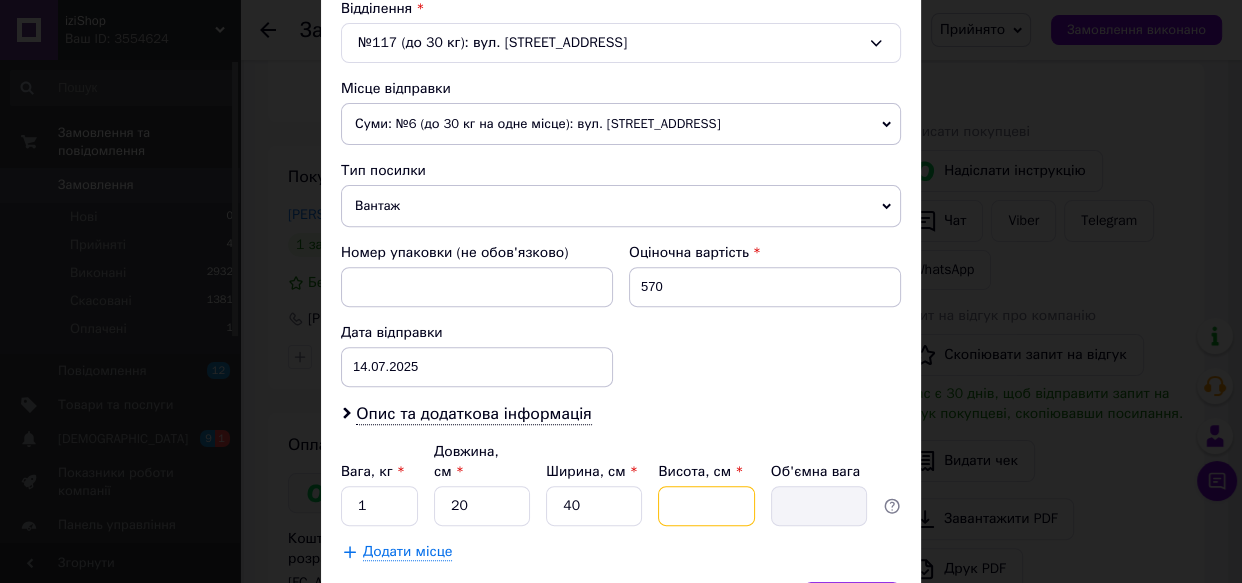 type on "1" 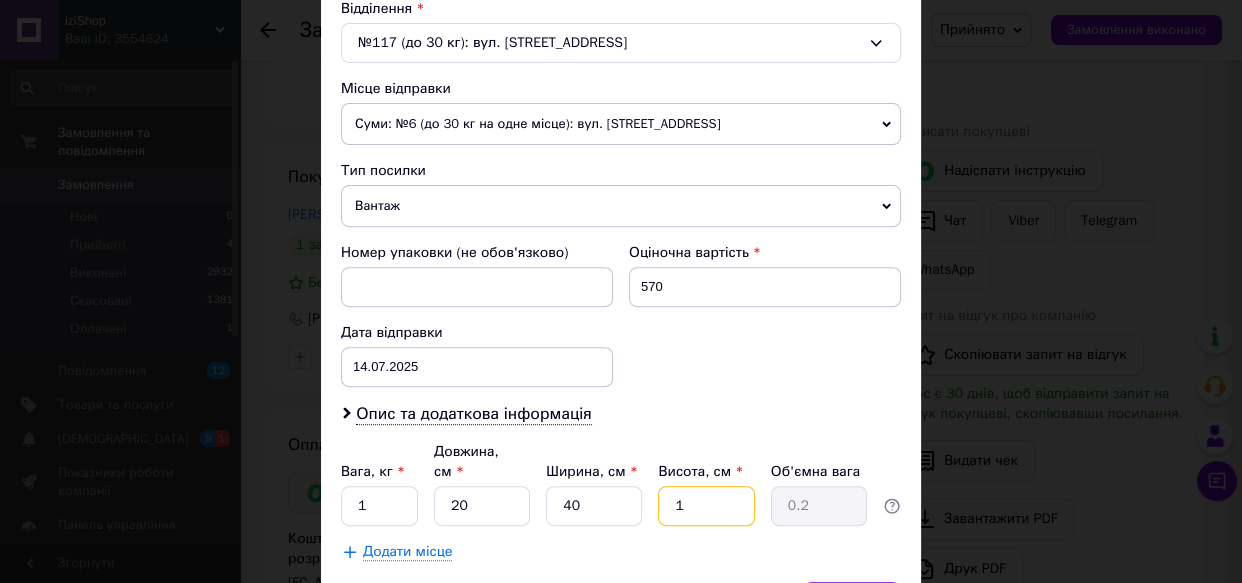 type on "10" 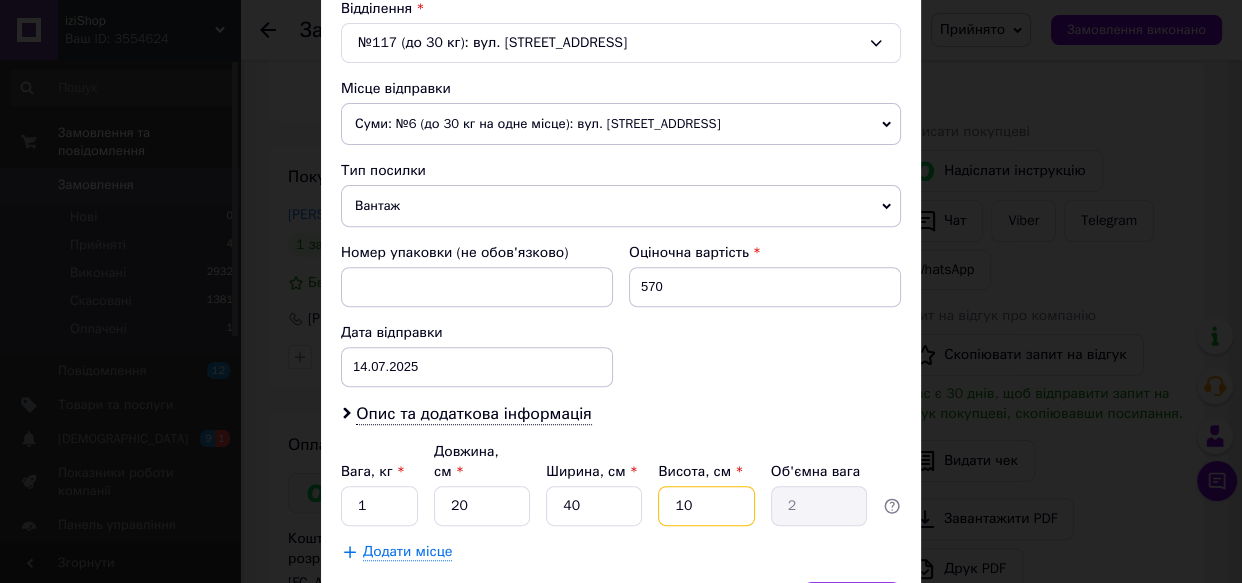 type on "10" 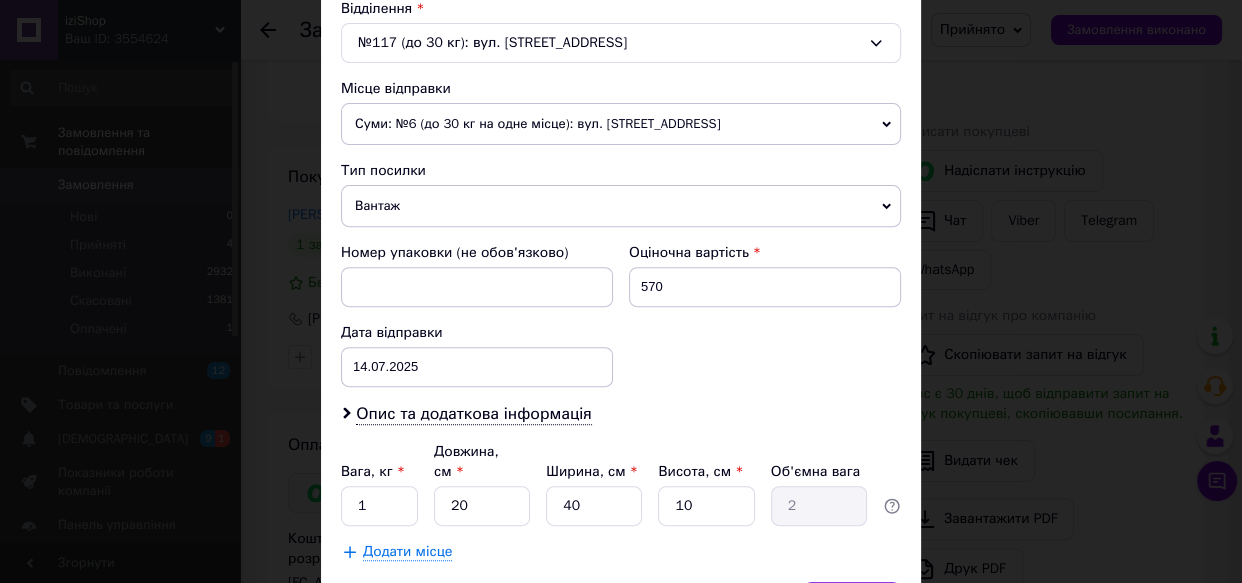 click on "Зберегти" at bounding box center (852, 602) 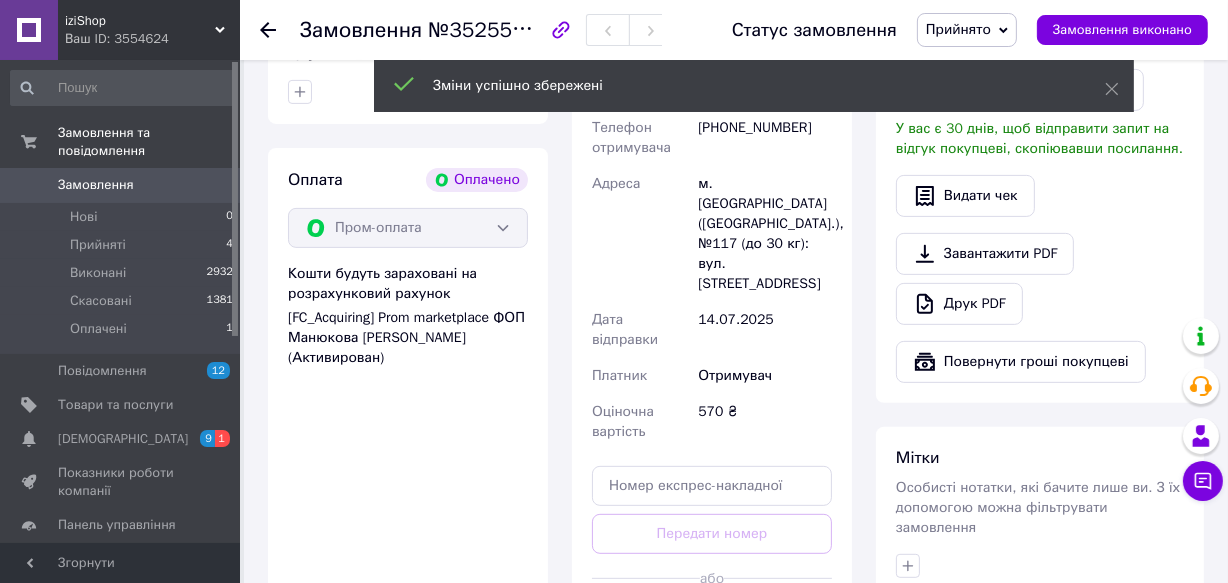 scroll, scrollTop: 636, scrollLeft: 0, axis: vertical 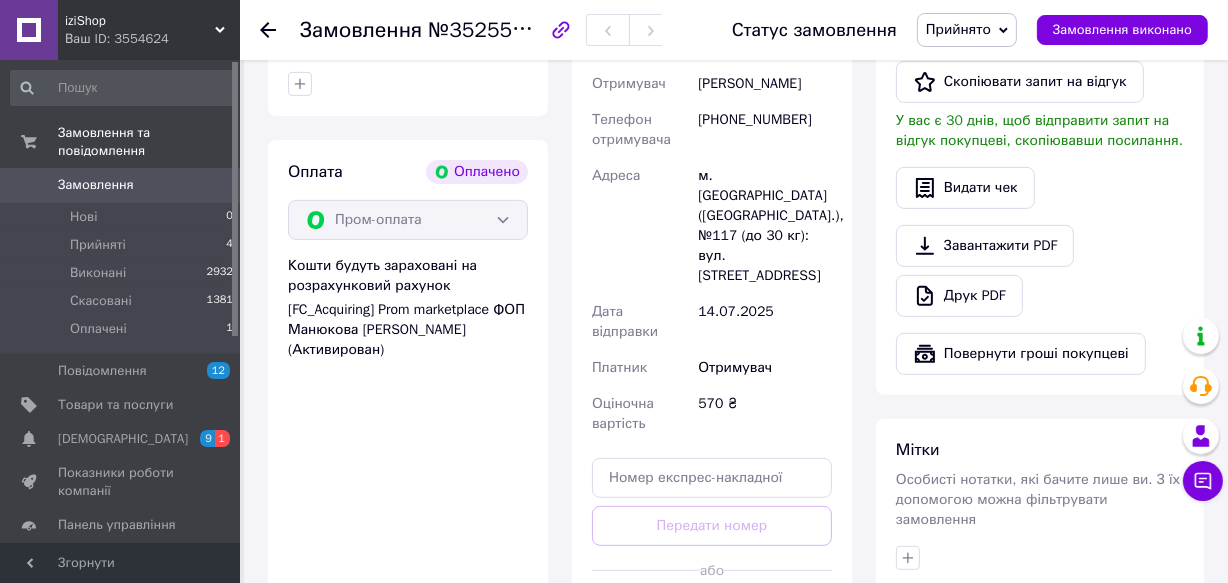 click on "Згенерувати ЕН" at bounding box center (712, 615) 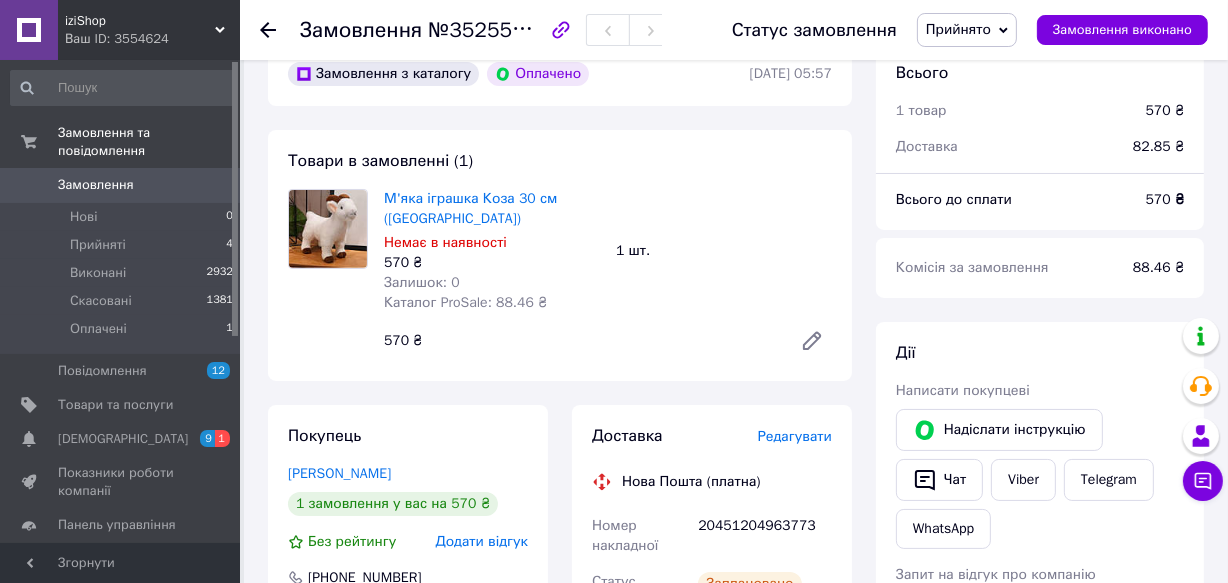 scroll, scrollTop: 90, scrollLeft: 0, axis: vertical 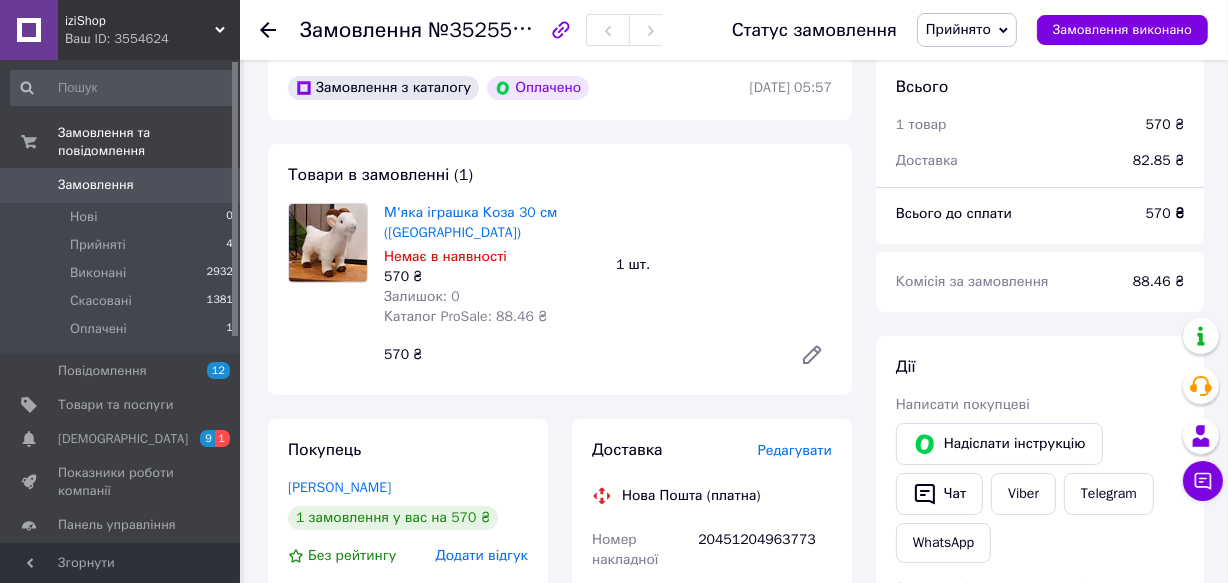 click on "iziShop" at bounding box center [140, 21] 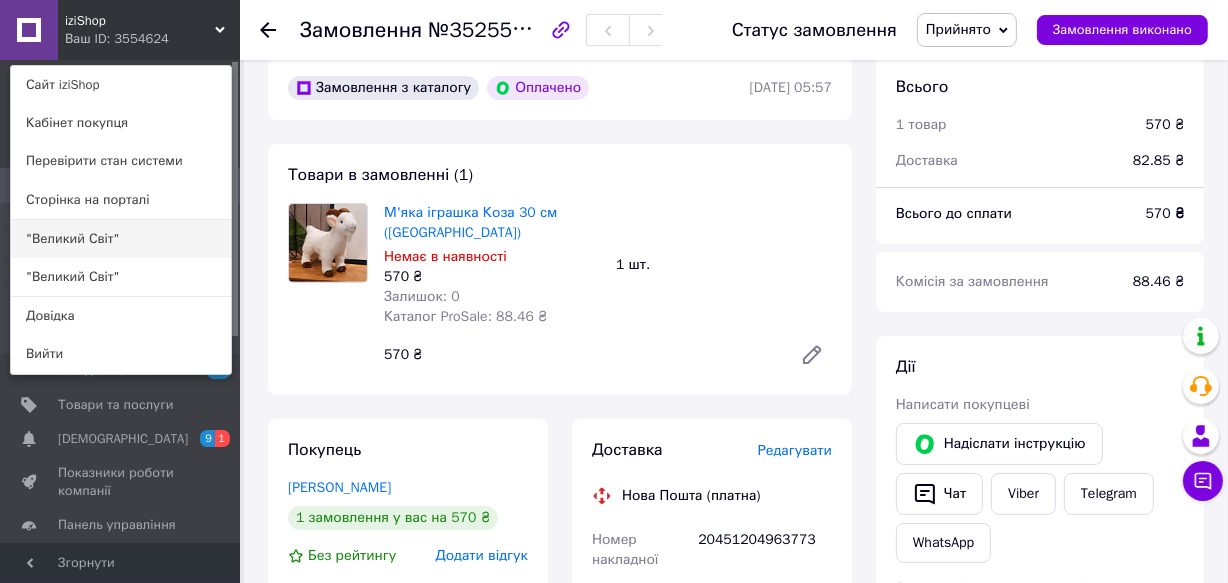 click on ""Великий Світ"" at bounding box center (121, 239) 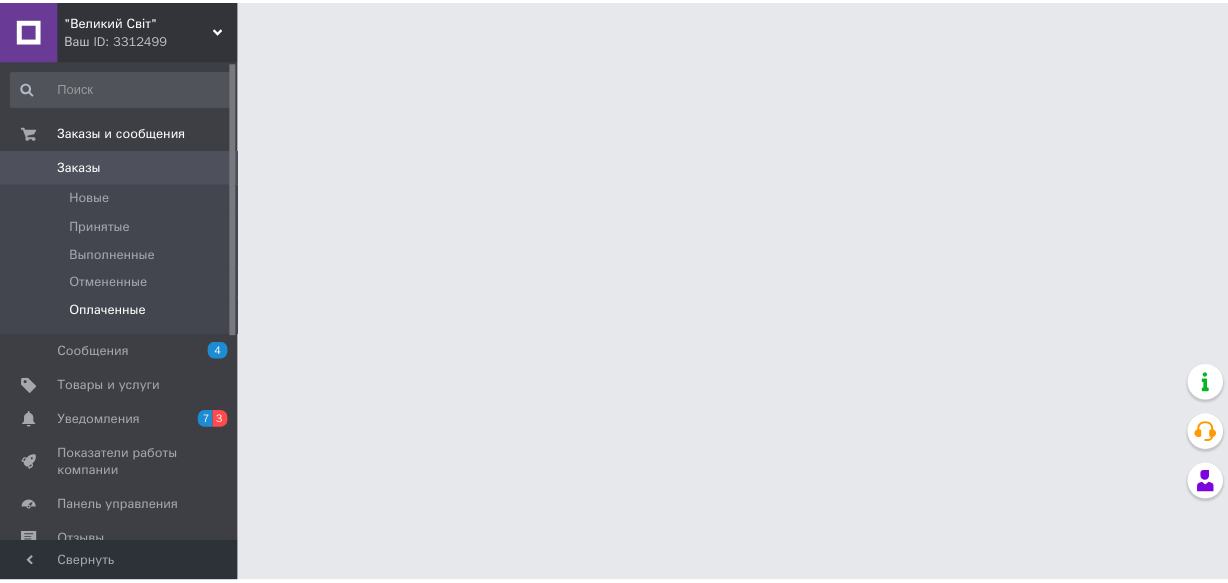 scroll, scrollTop: 0, scrollLeft: 0, axis: both 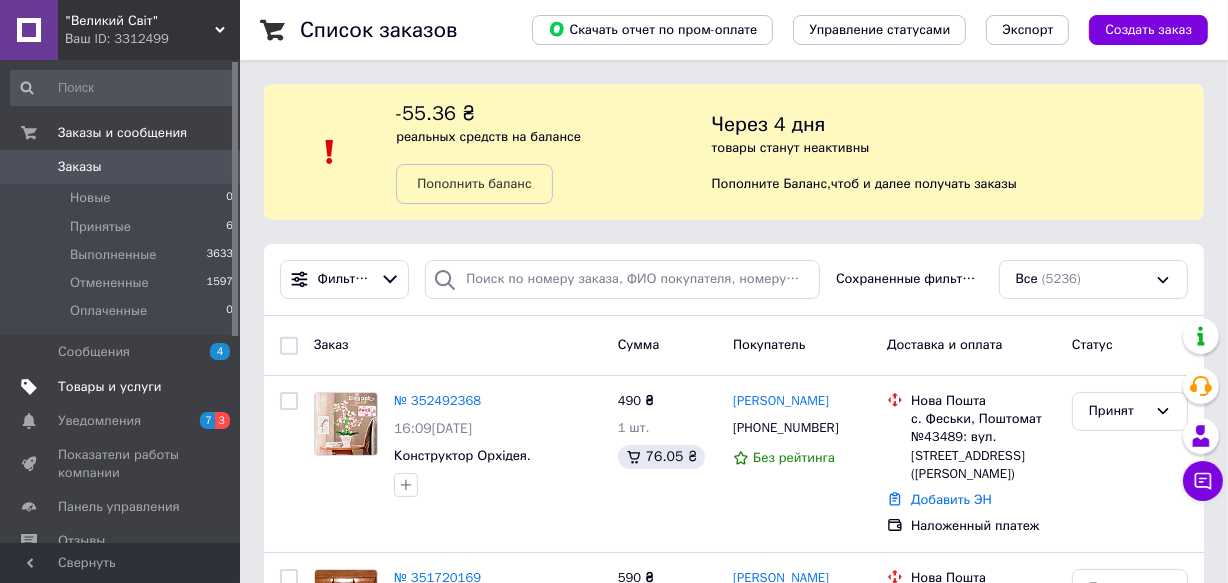 click on "Товары и услуги" at bounding box center [110, 387] 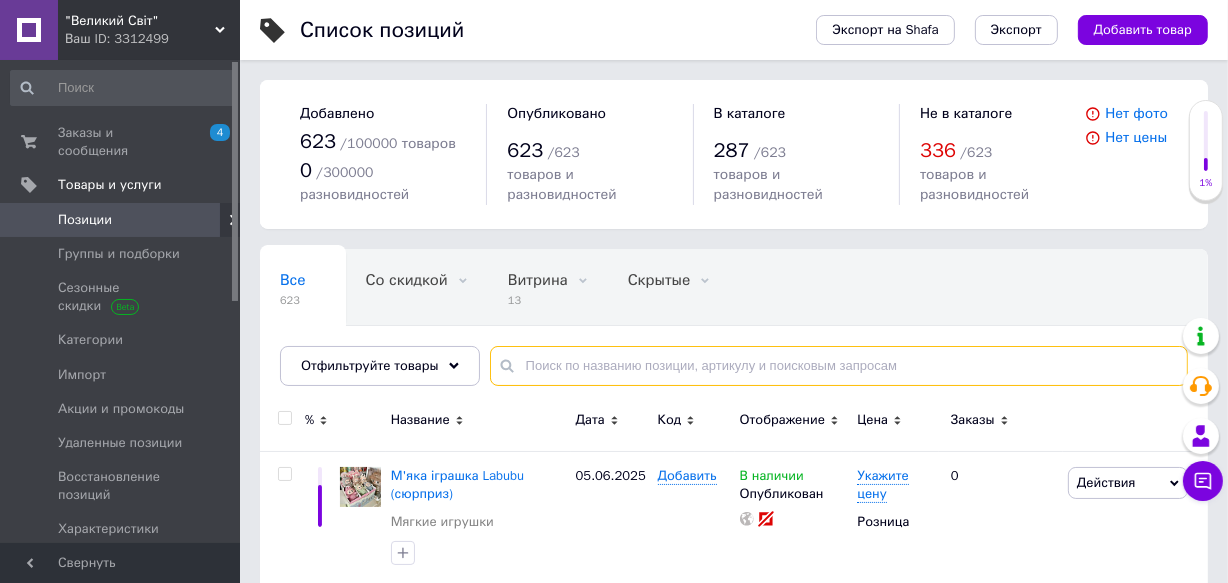click at bounding box center (839, 366) 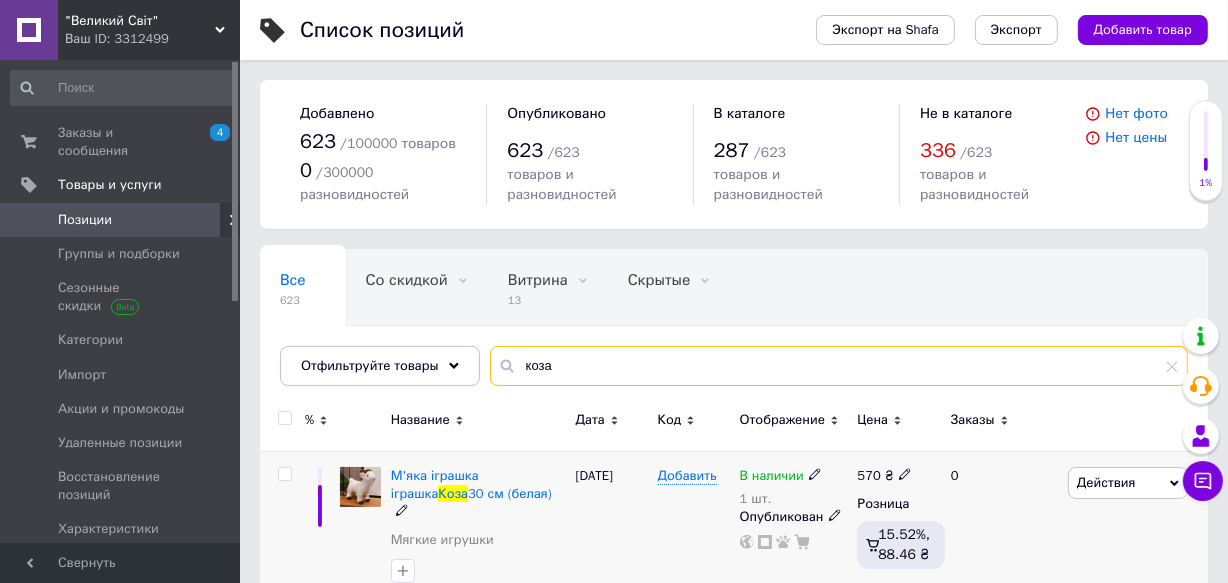 type on "коза" 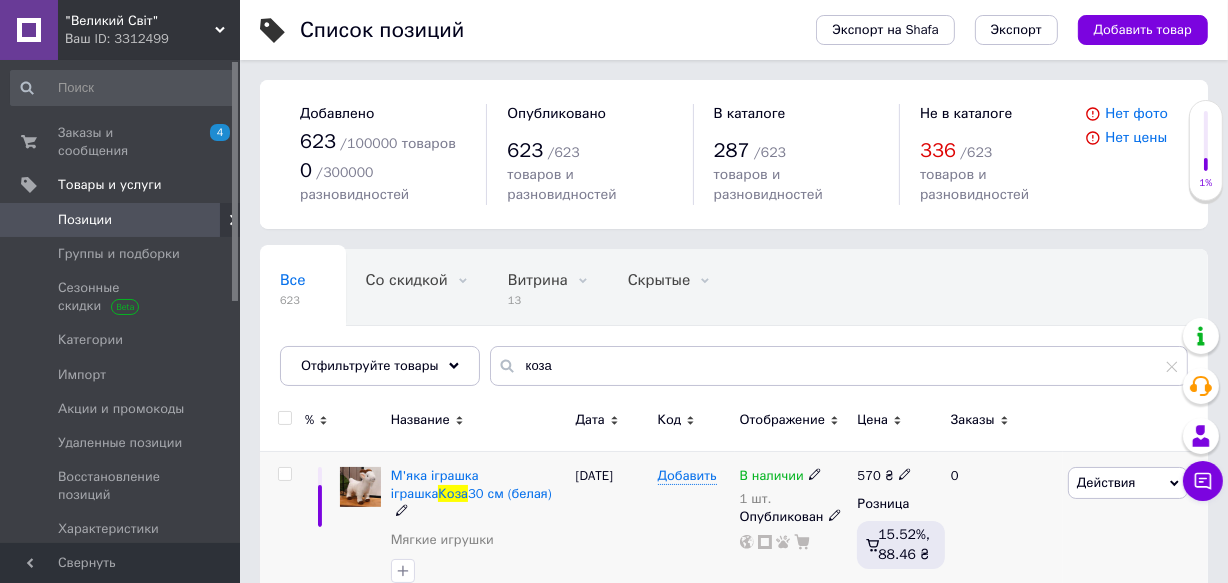 click 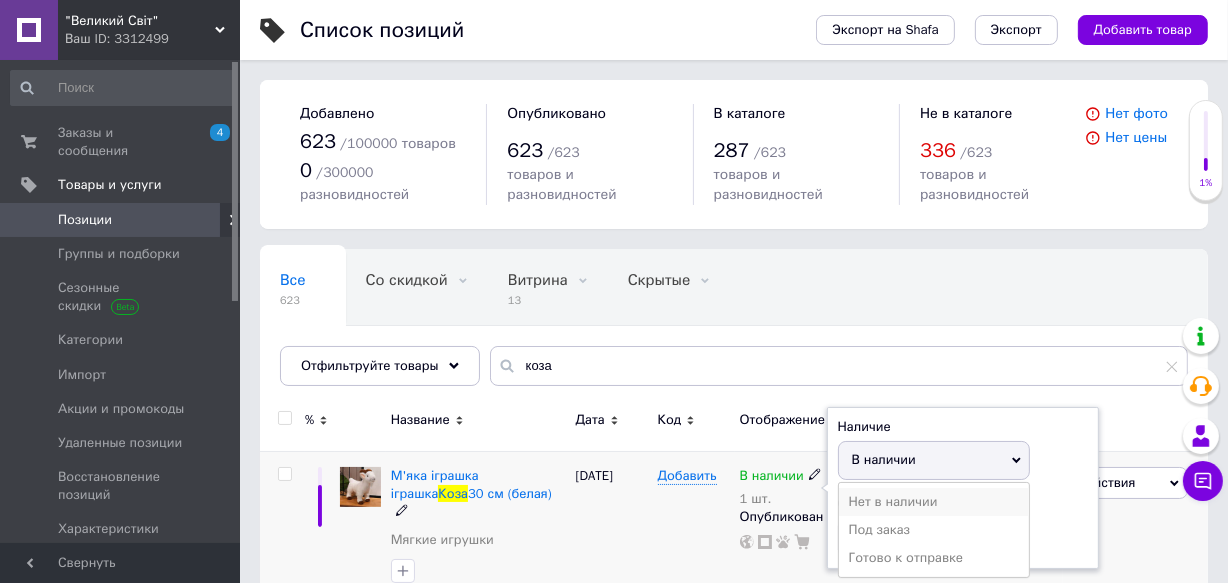 click on "Нет в наличии" at bounding box center [934, 502] 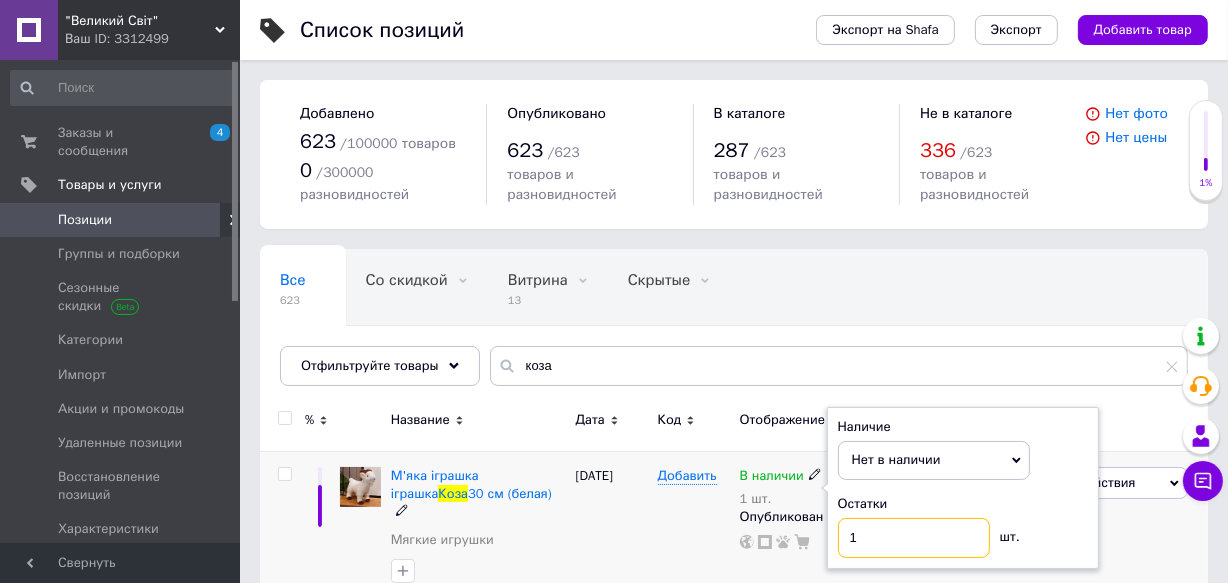 click on "1" at bounding box center [914, 538] 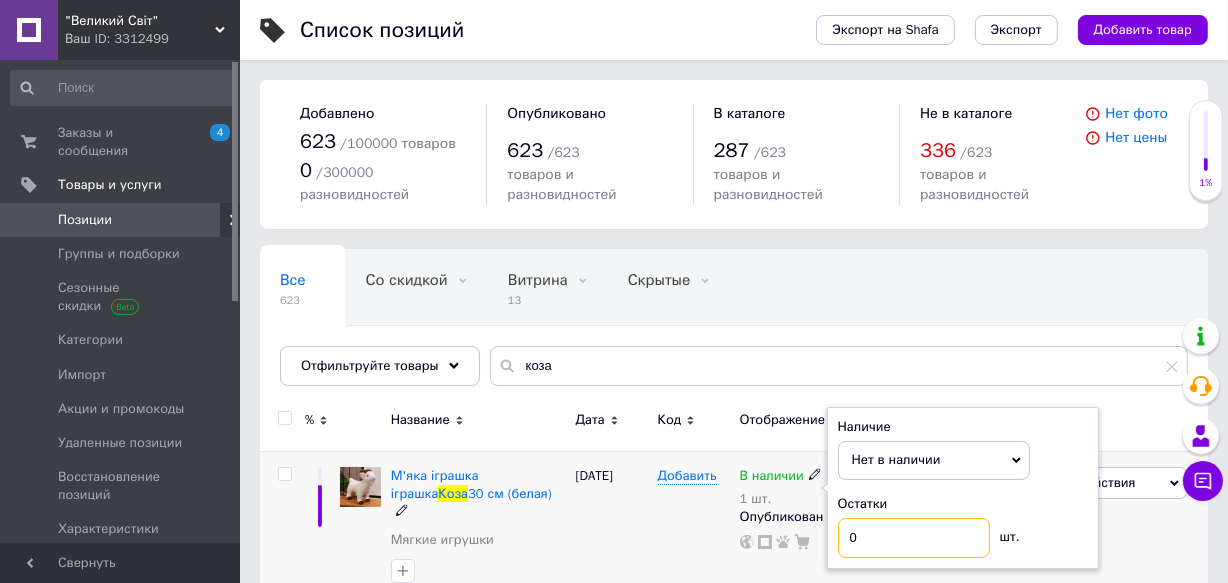 type on "0" 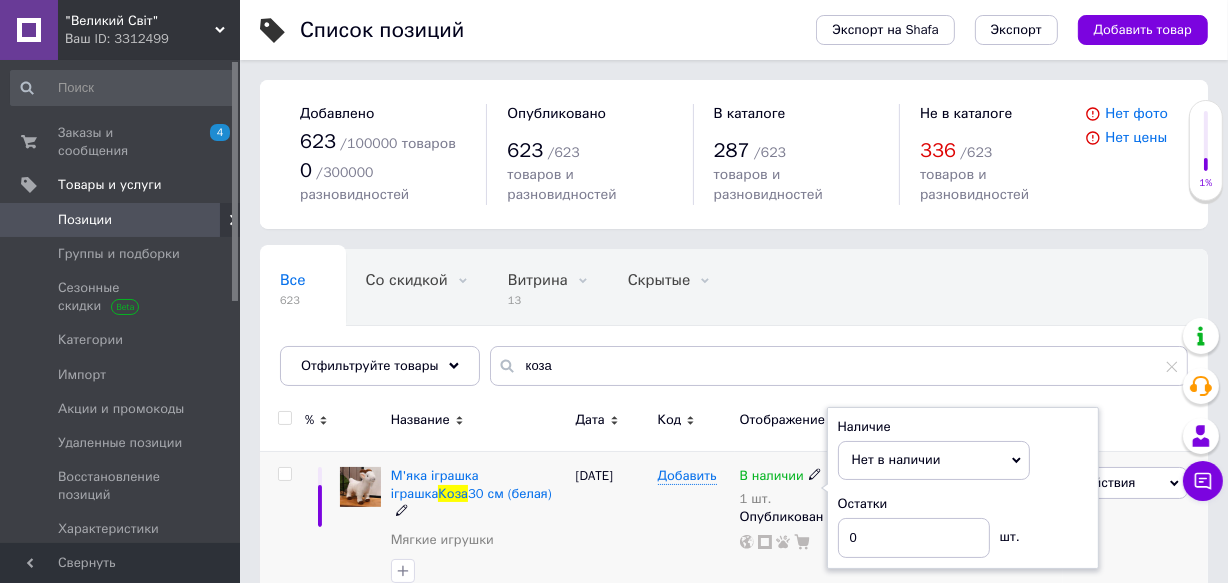 click on "[DATE]" at bounding box center (612, 529) 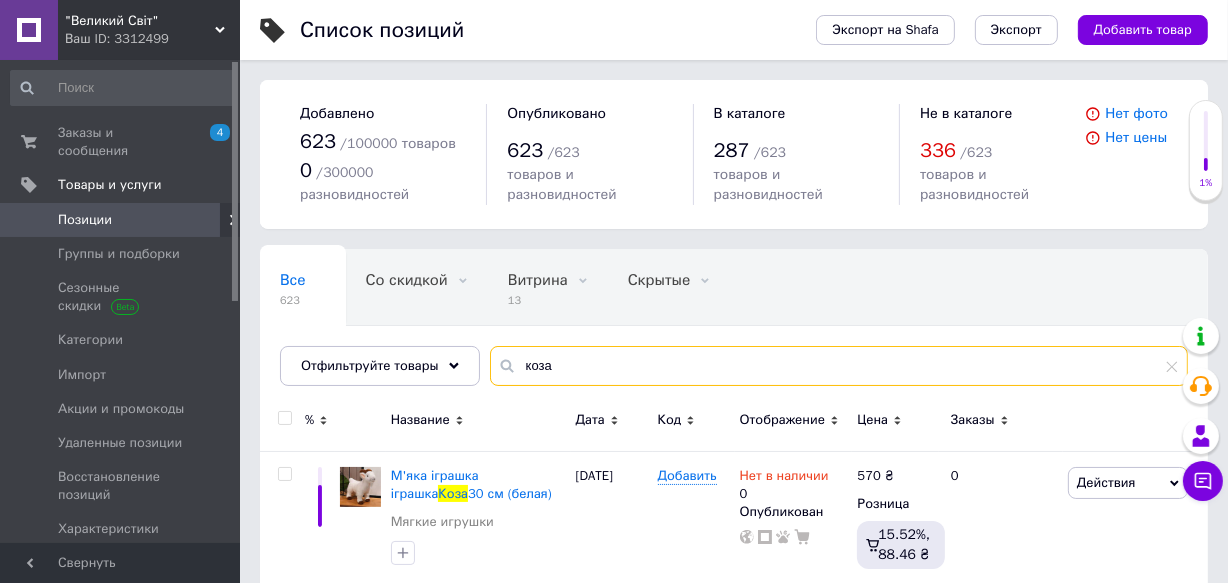 drag, startPoint x: 559, startPoint y: 359, endPoint x: 570, endPoint y: 359, distance: 11 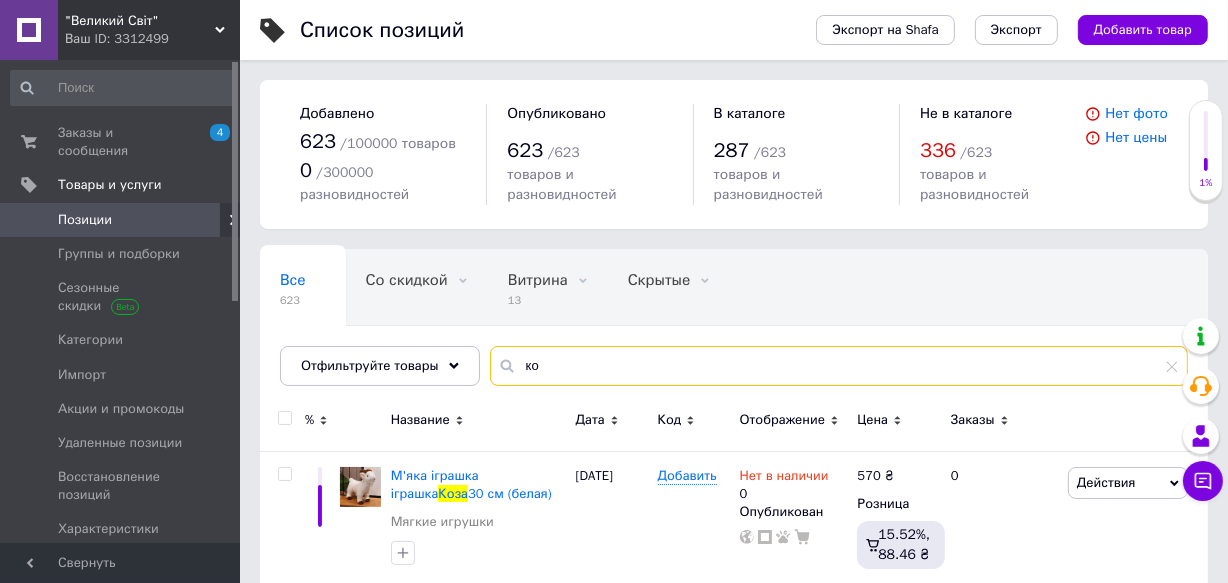 type on "к" 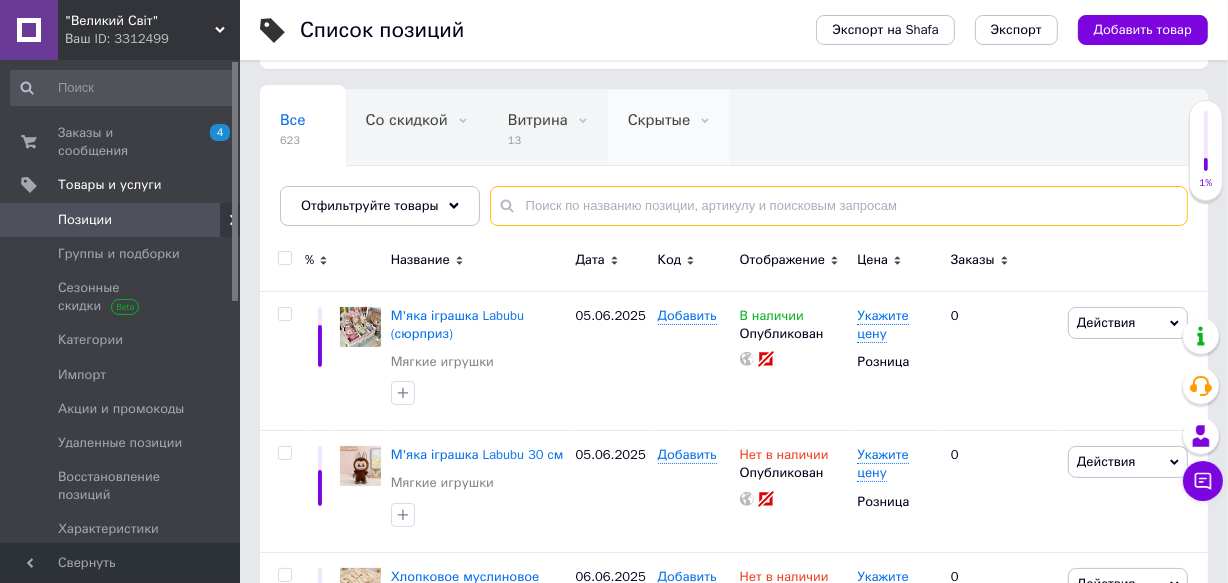 scroll, scrollTop: 181, scrollLeft: 0, axis: vertical 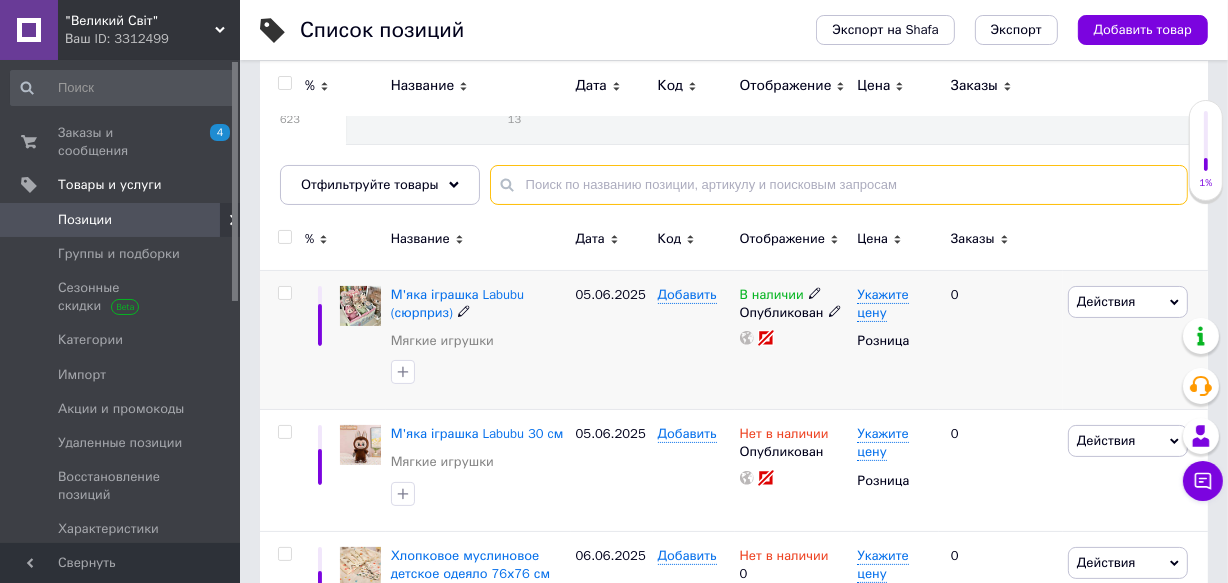 type 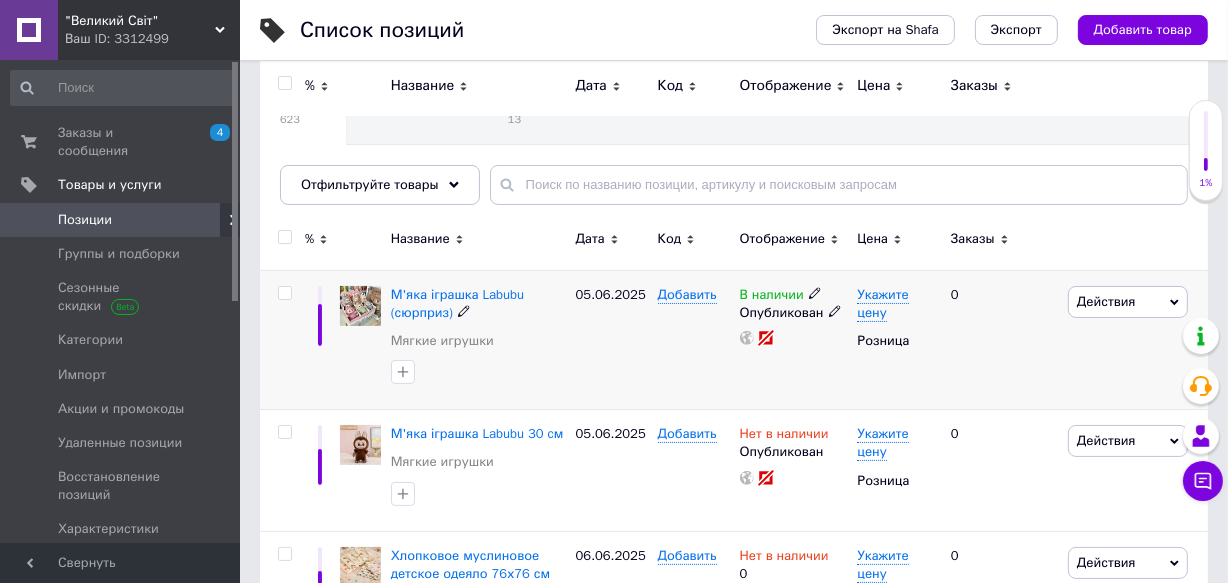 click 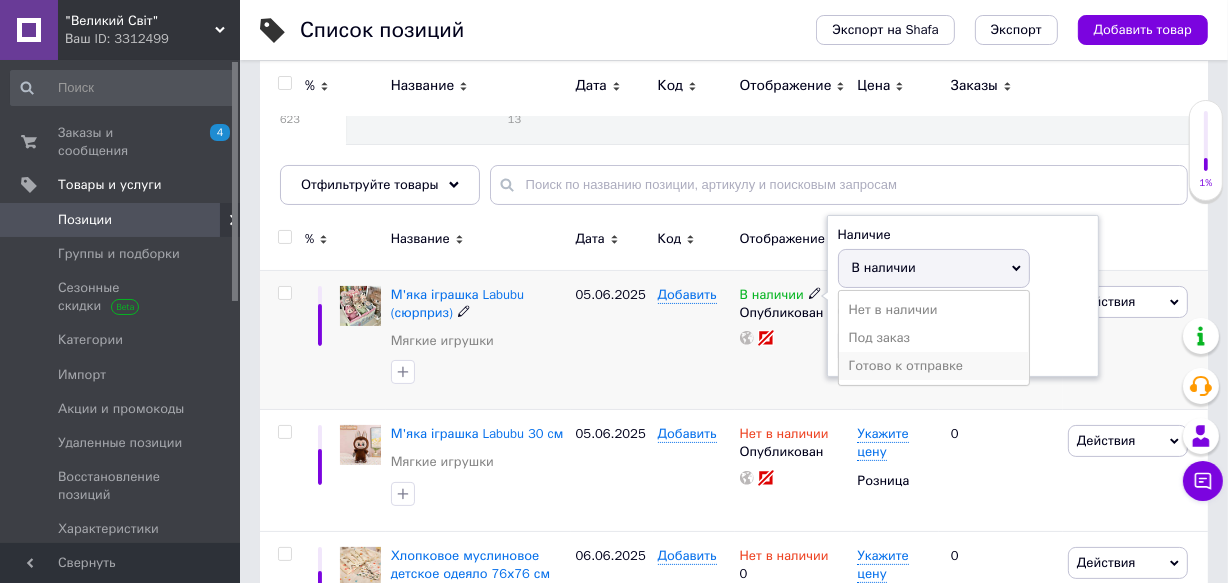 click on "Готово к отправке" at bounding box center (934, 366) 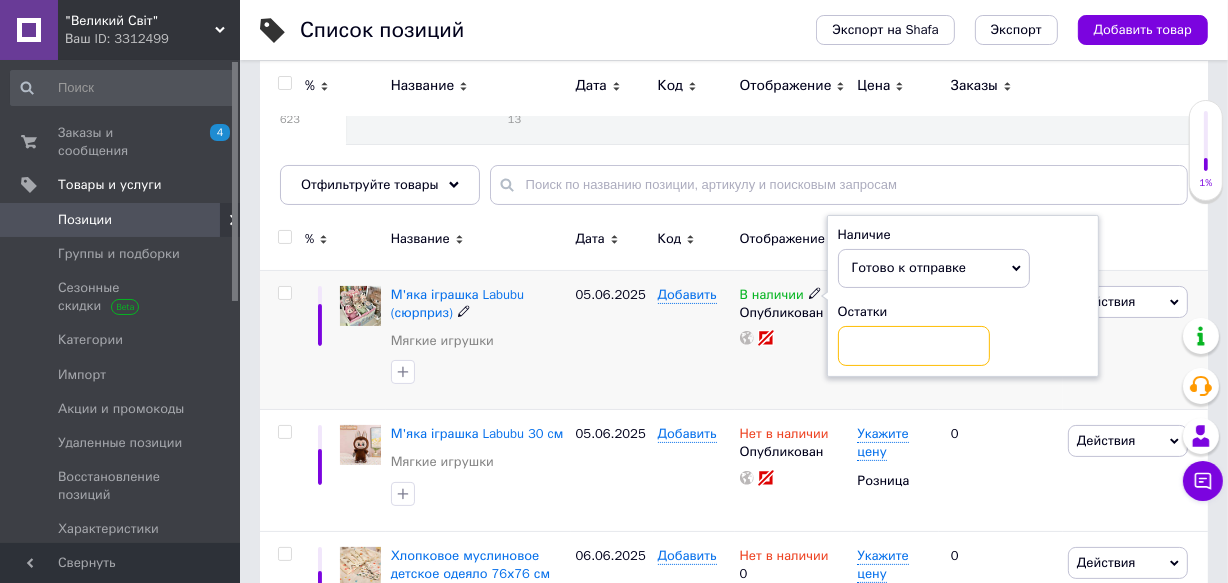 click at bounding box center [914, 346] 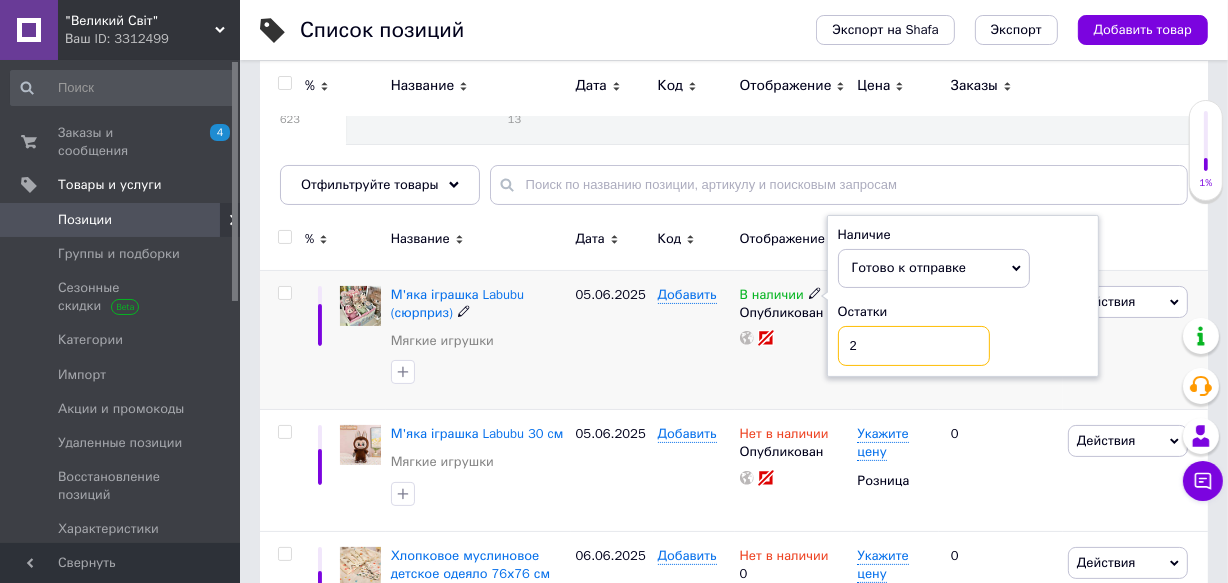 type on "2" 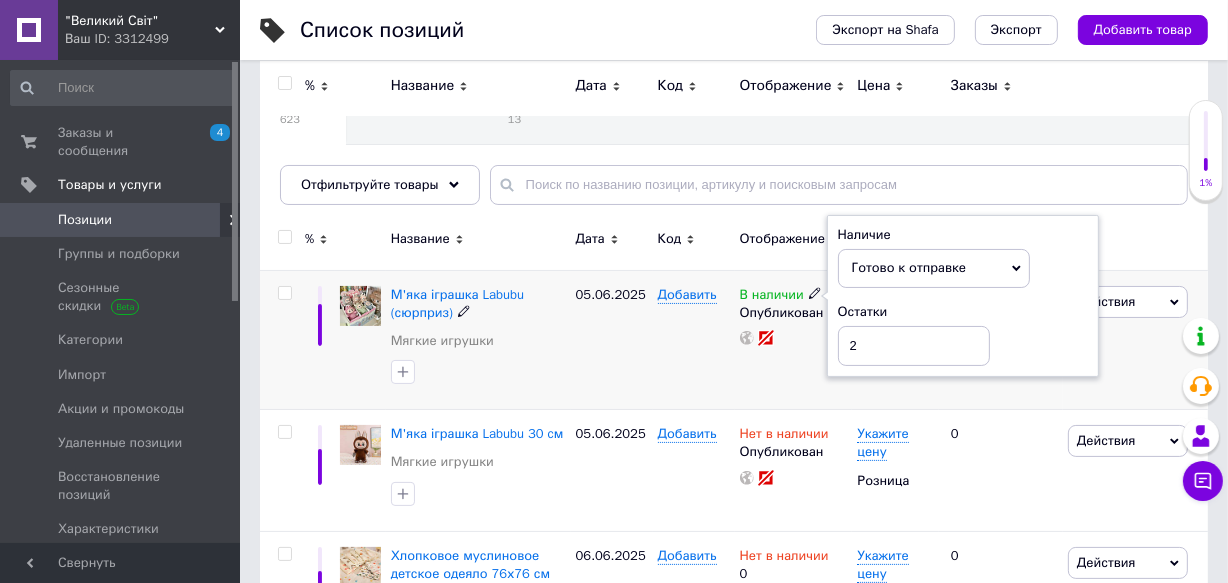 drag, startPoint x: 828, startPoint y: 362, endPoint x: 823, endPoint y: 377, distance: 15.811388 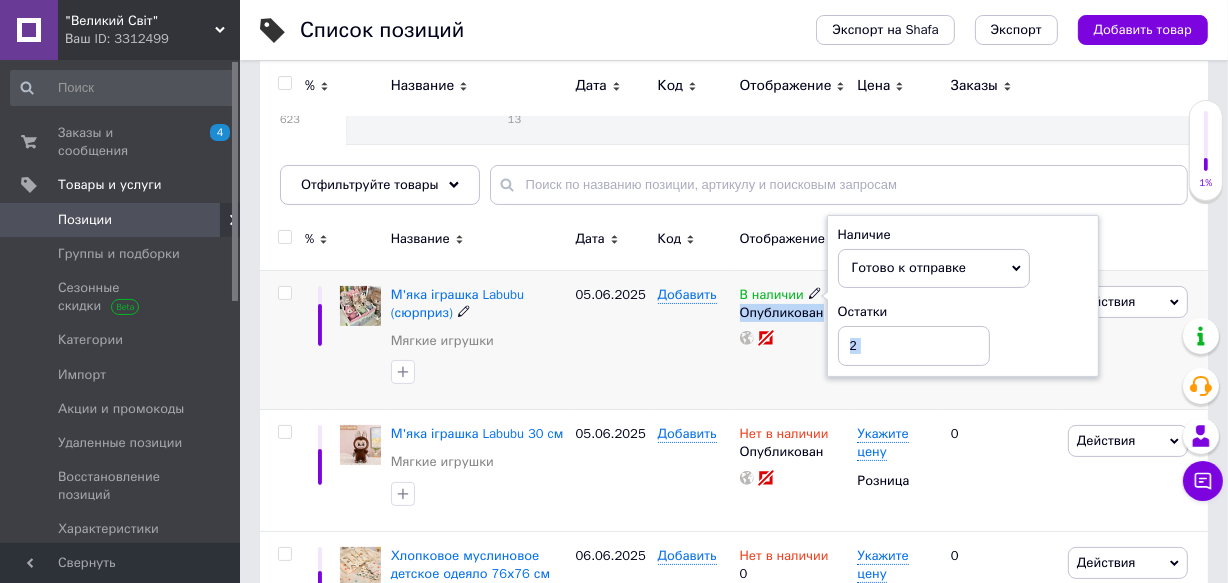 click on "В наличии Наличие Готово к отправке В наличии Нет в наличии Под заказ Остатки 2 Опубликован" at bounding box center (794, 340) 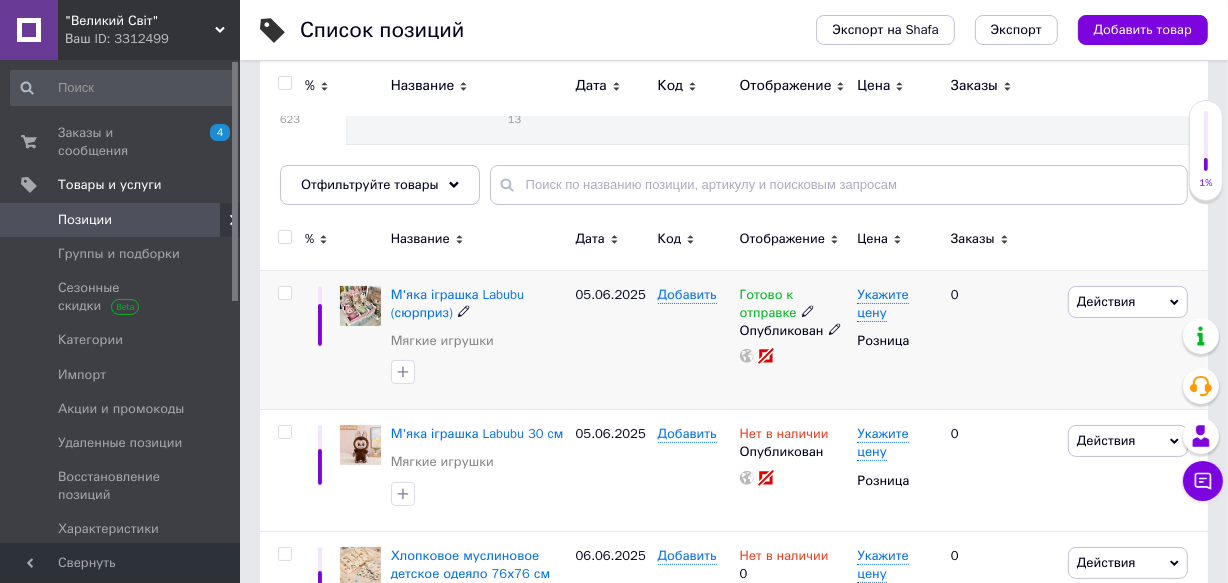 click 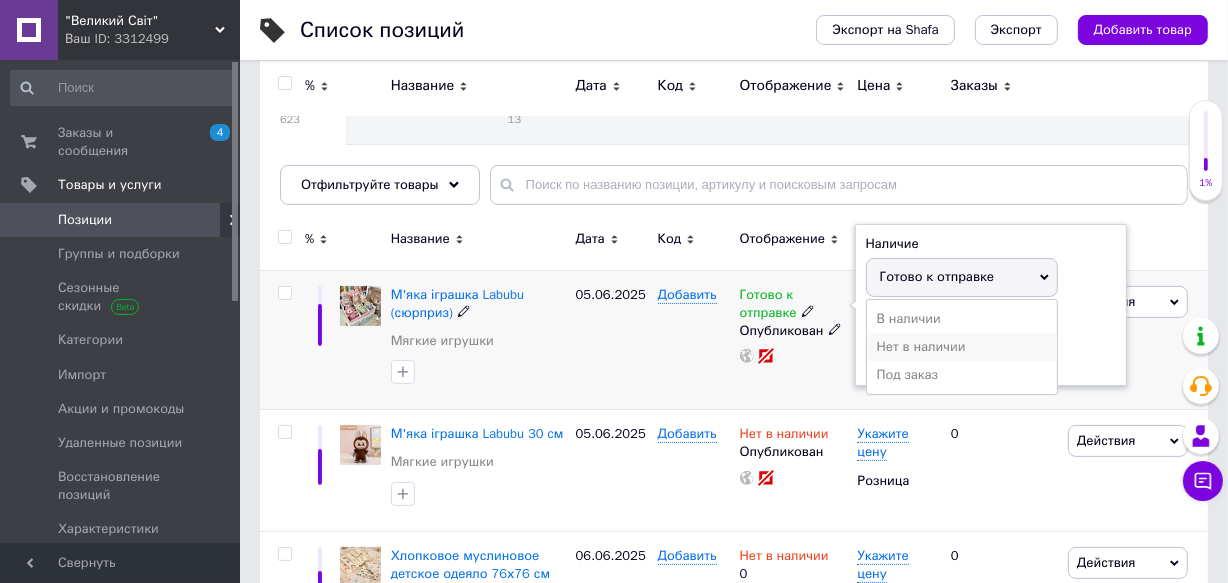 click on "Нет в наличии" at bounding box center (962, 347) 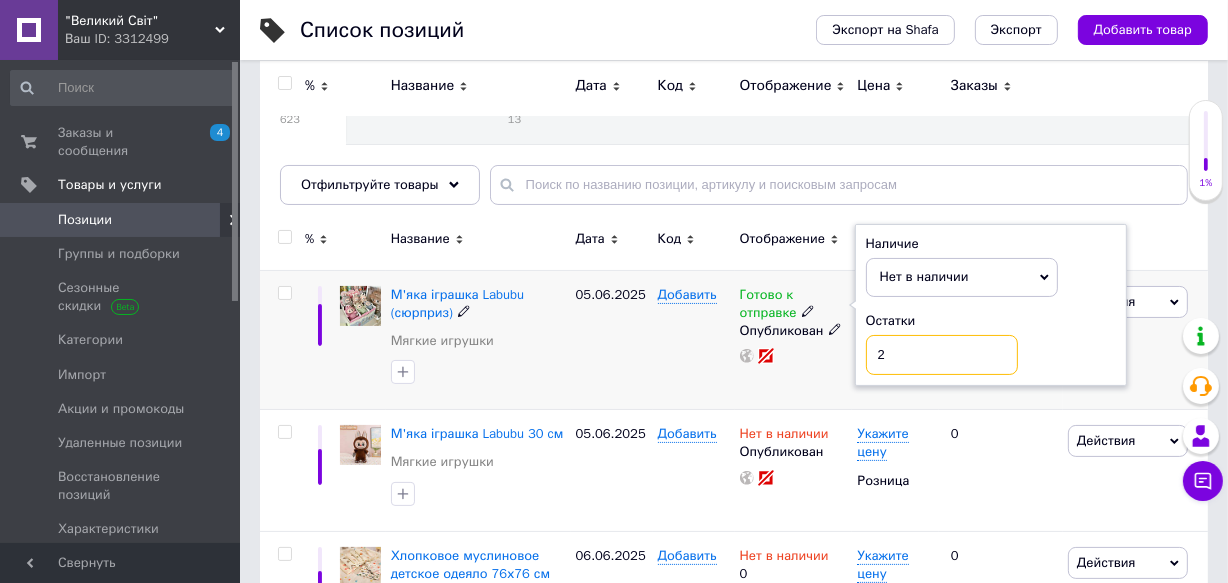 click on "2" at bounding box center [942, 355] 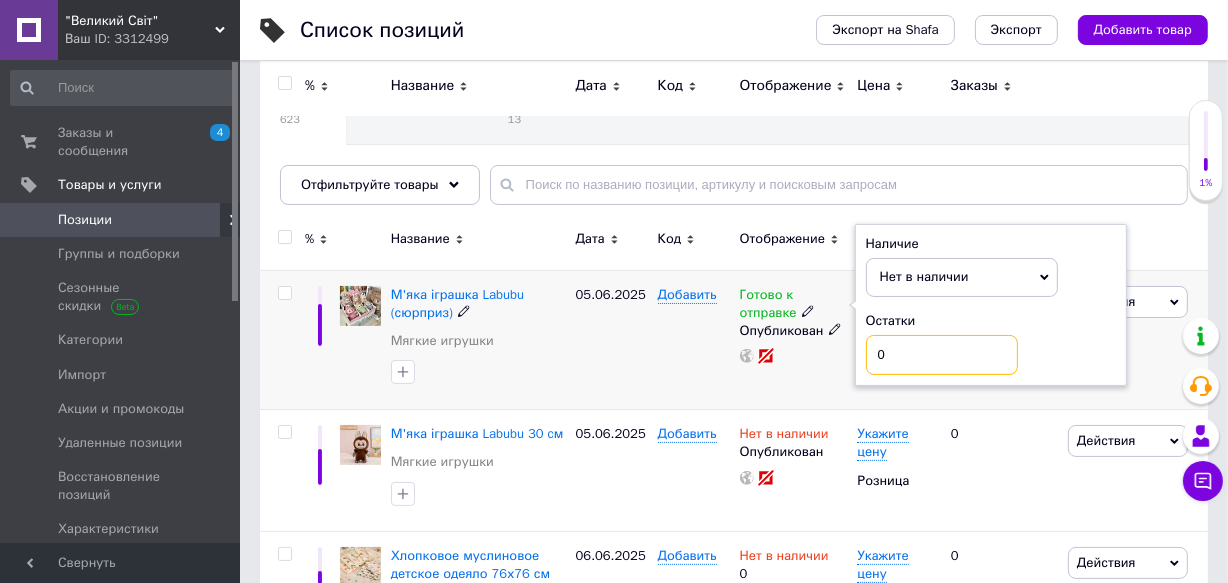 type on "0" 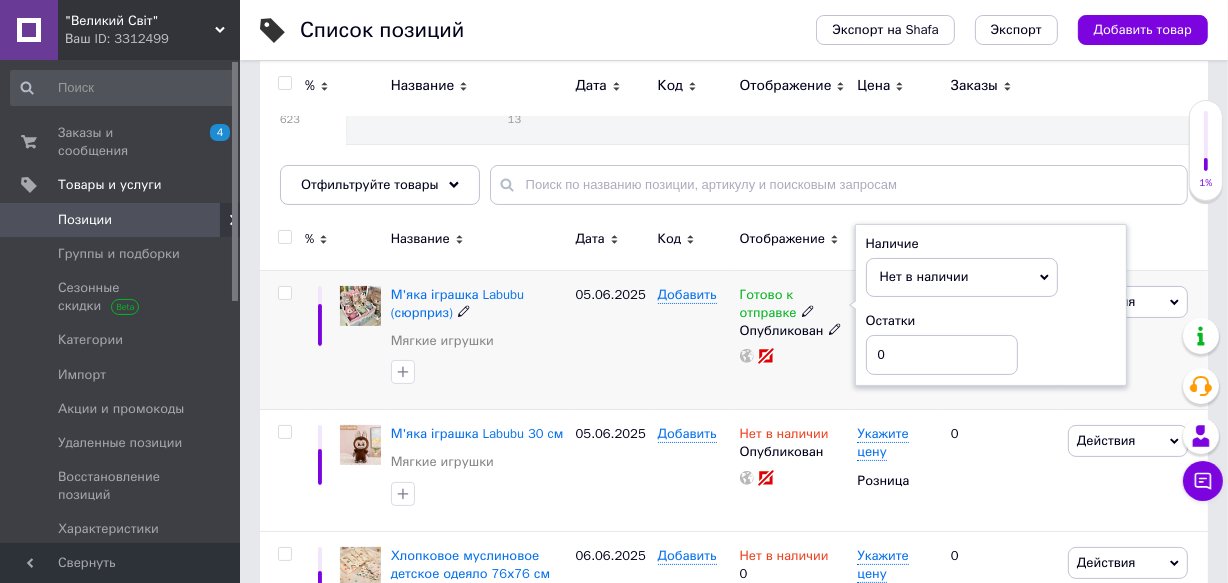click on "Готово к отправке Наличие Нет в наличии В наличии Под заказ Готово к отправке Остатки 0 Опубликован" at bounding box center (794, 340) 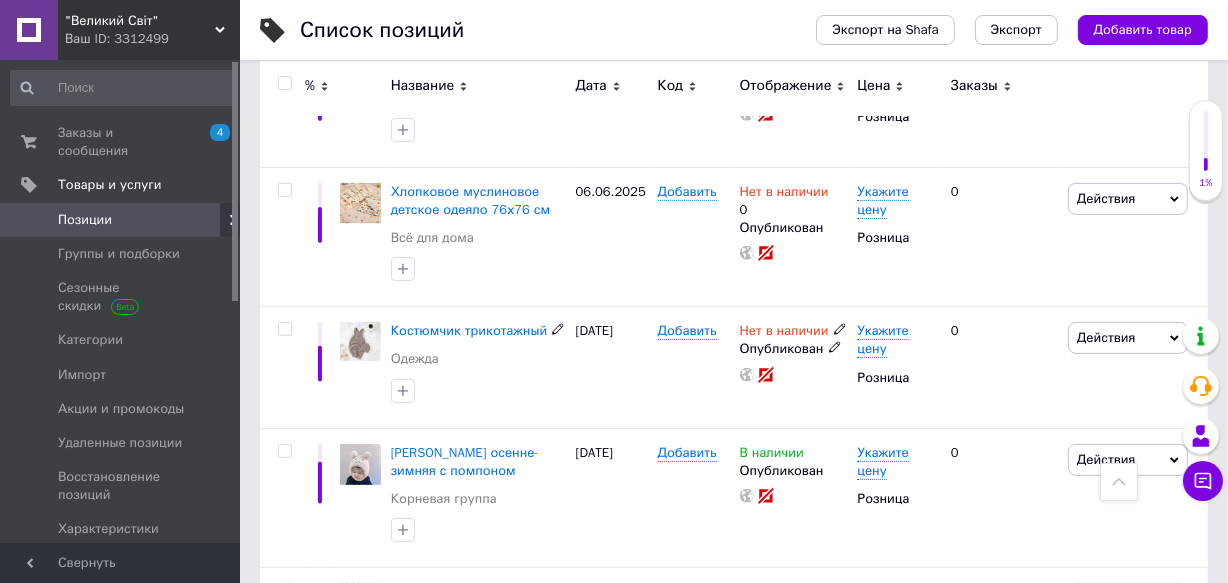 scroll, scrollTop: 636, scrollLeft: 0, axis: vertical 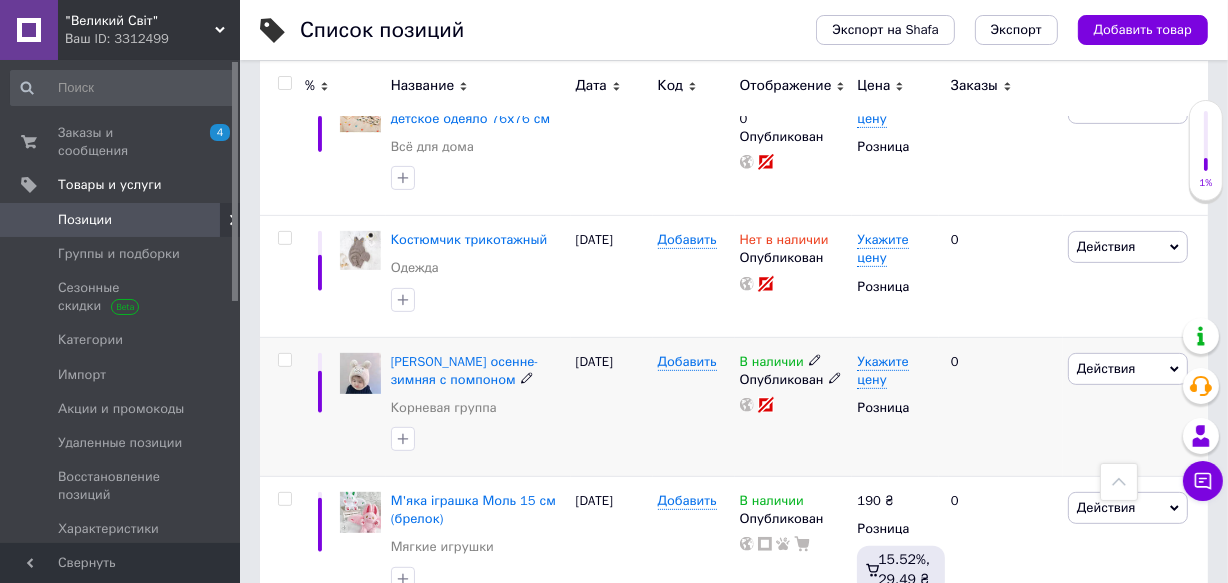 click 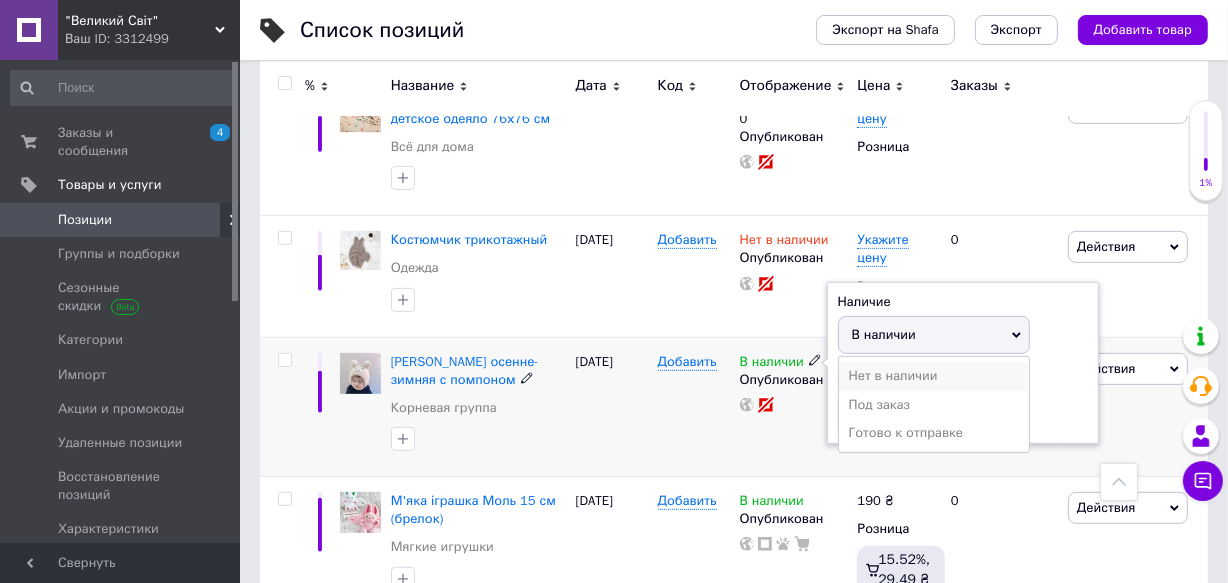 click on "Нет в наличии" at bounding box center [934, 376] 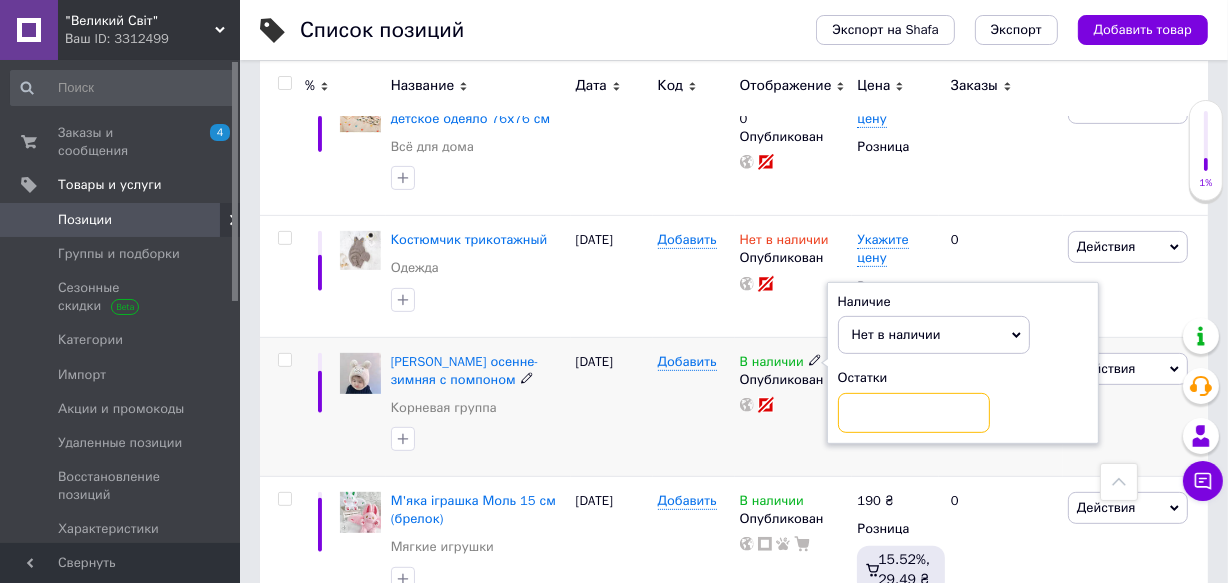 click at bounding box center [914, 413] 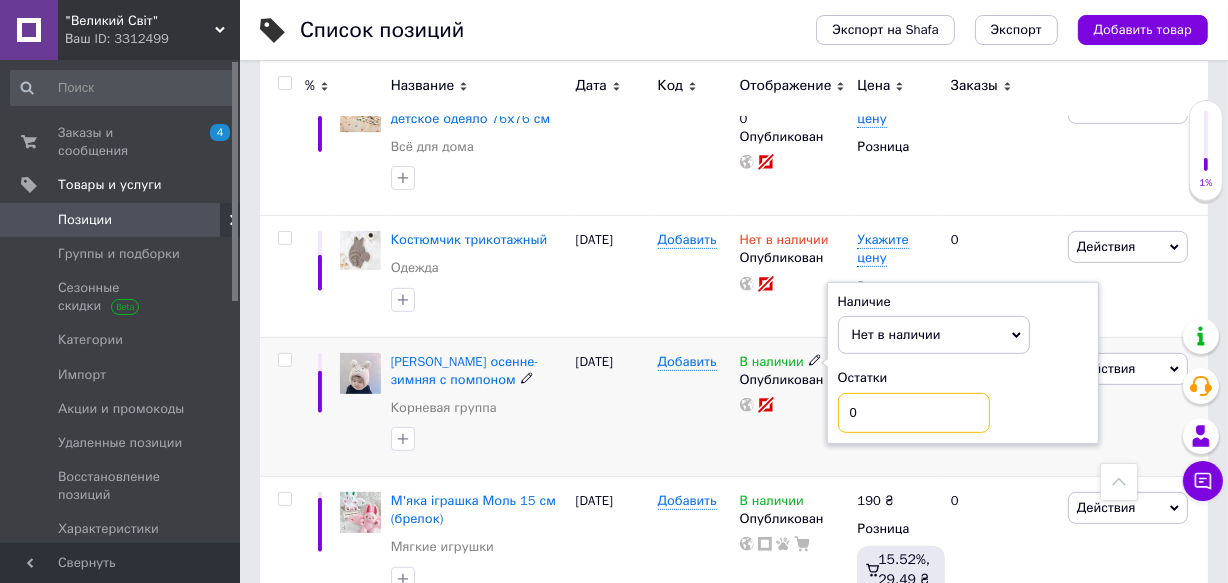 type on "0" 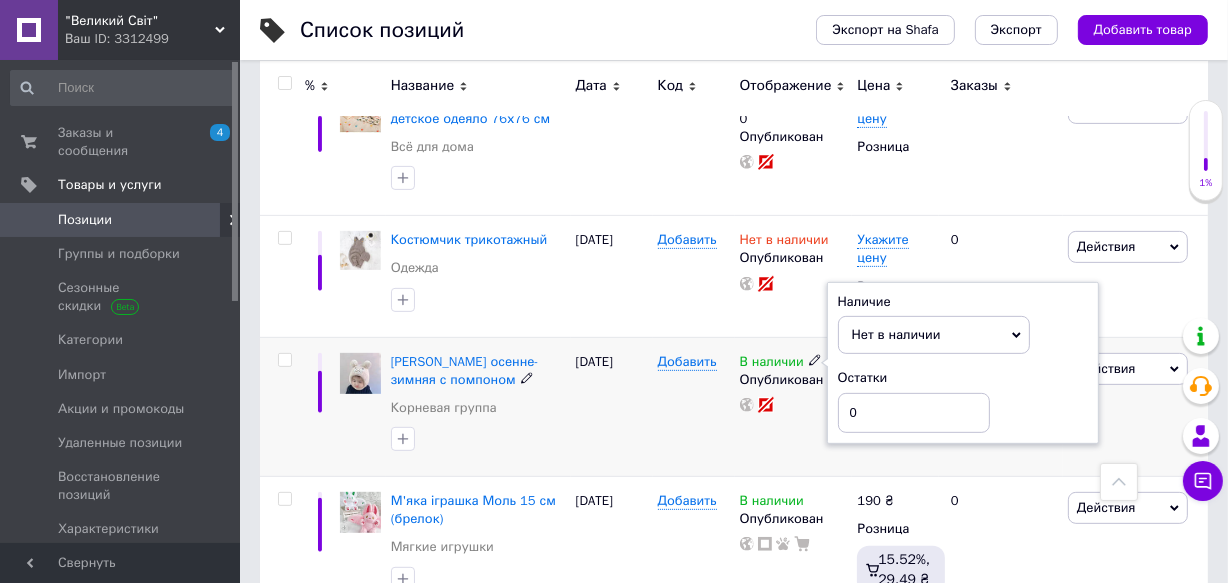 click on "В наличии Наличие Нет в наличии В наличии Под заказ Готово к отправке Остатки 0 Опубликован" at bounding box center [794, 407] 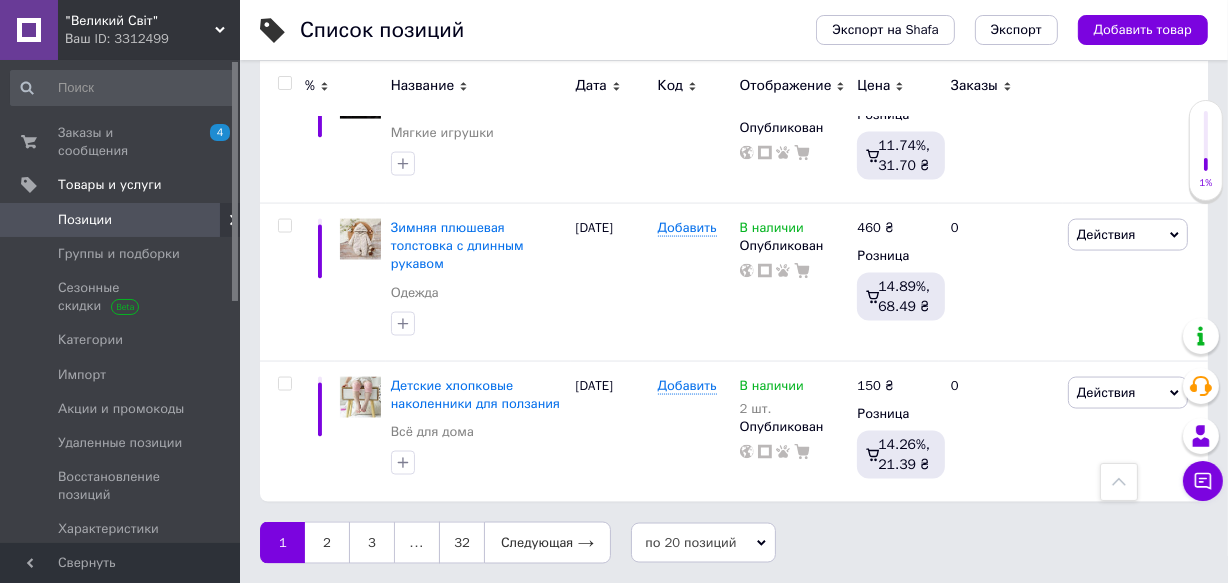 scroll, scrollTop: 2730, scrollLeft: 0, axis: vertical 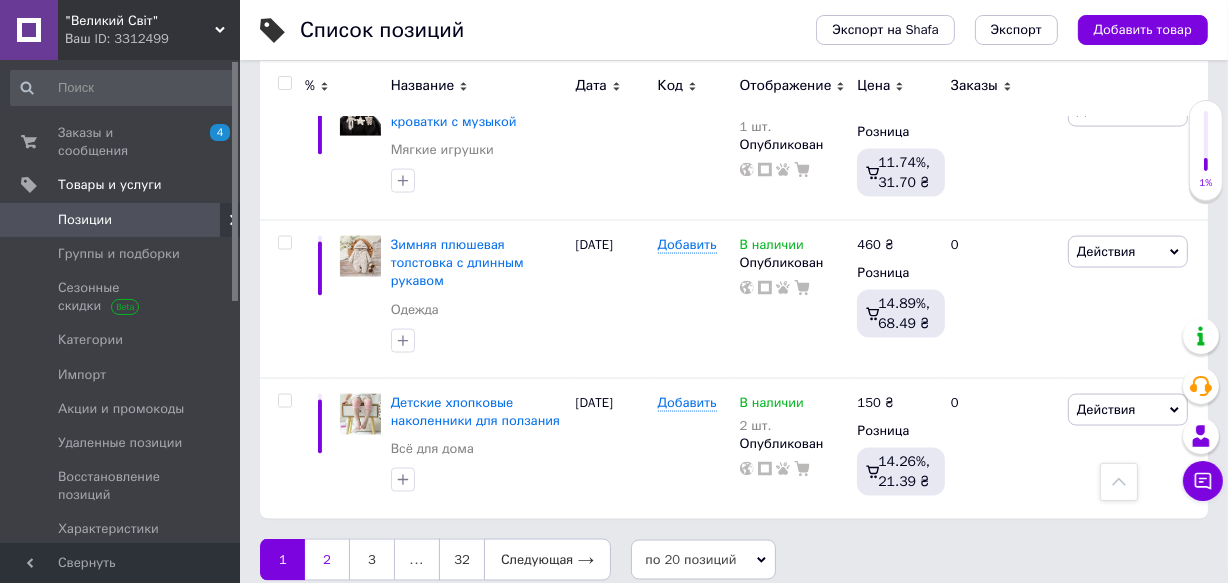 click on "2" at bounding box center (327, 560) 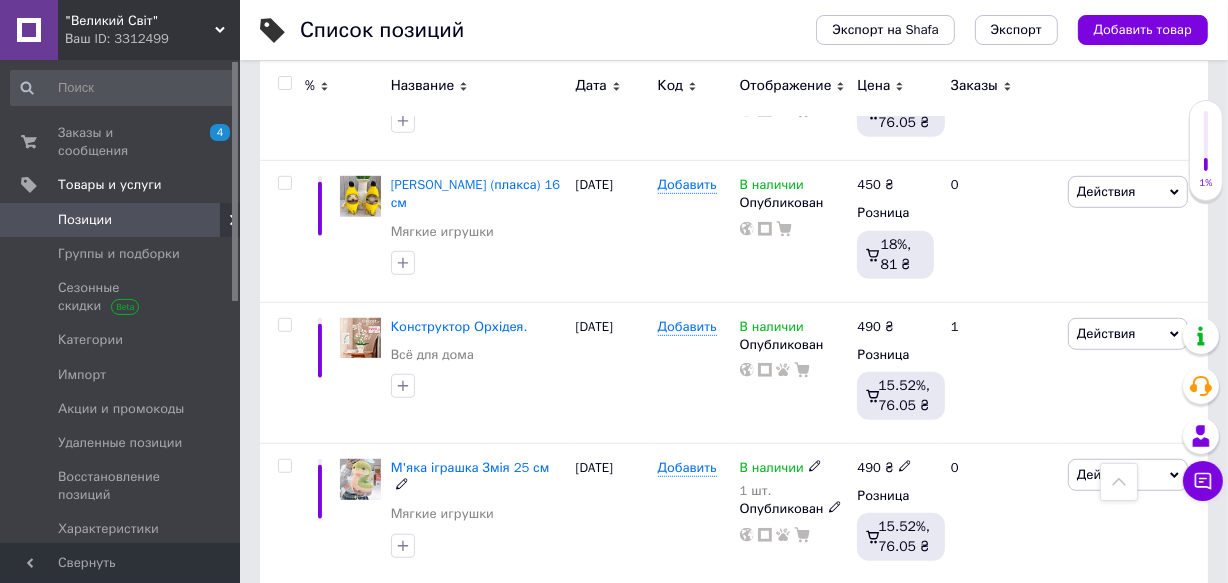 scroll, scrollTop: 1004, scrollLeft: 0, axis: vertical 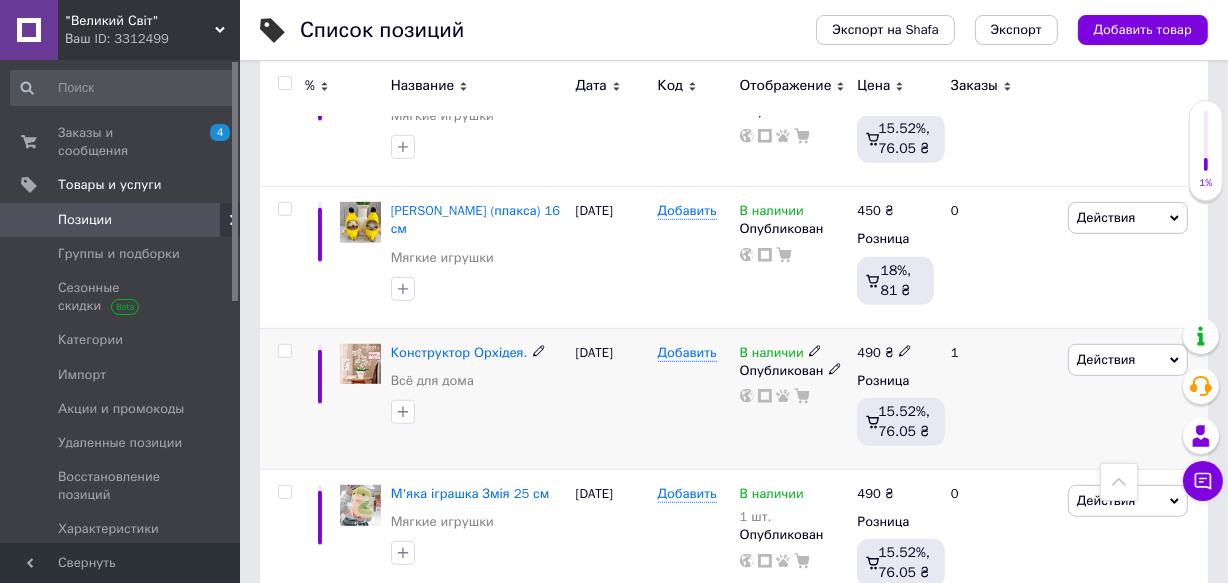 click 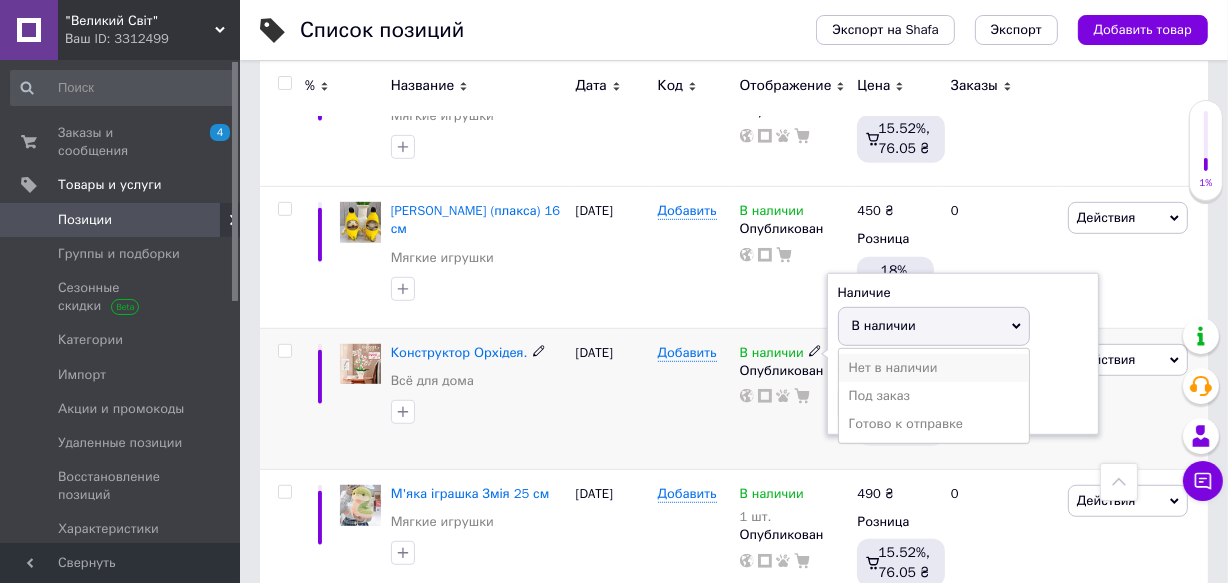 click on "Нет в наличии" at bounding box center (934, 368) 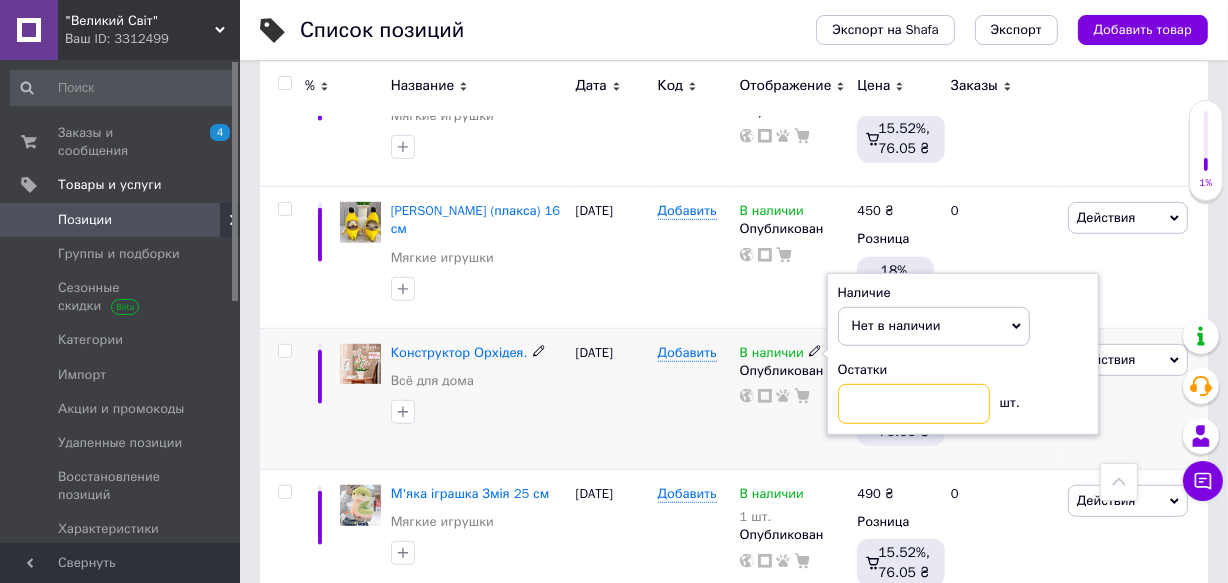 click at bounding box center [914, 404] 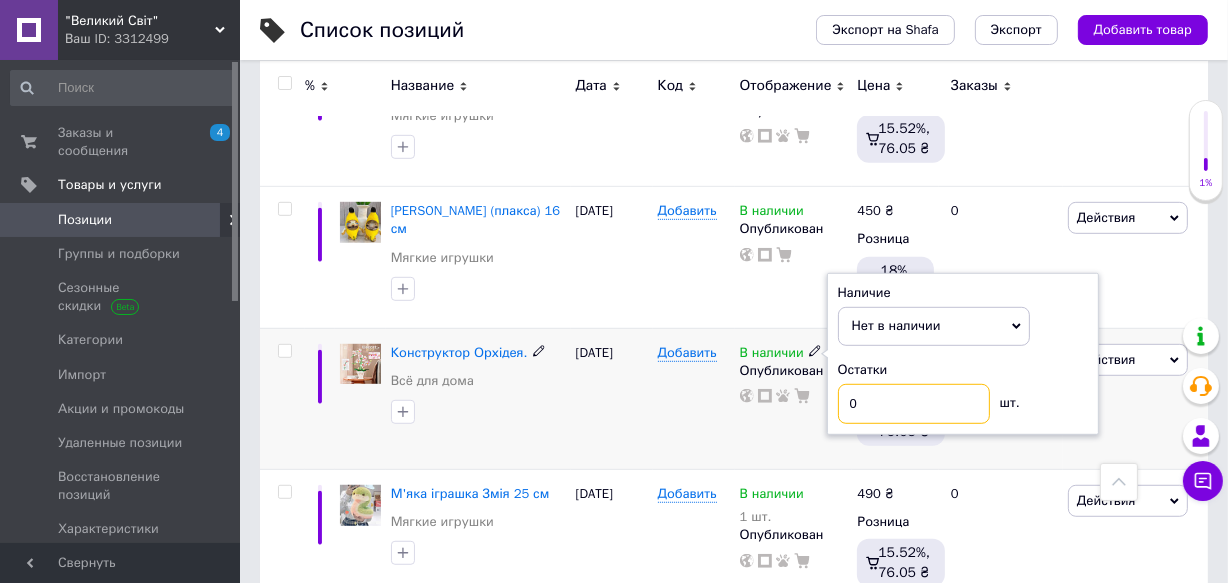 type on "0" 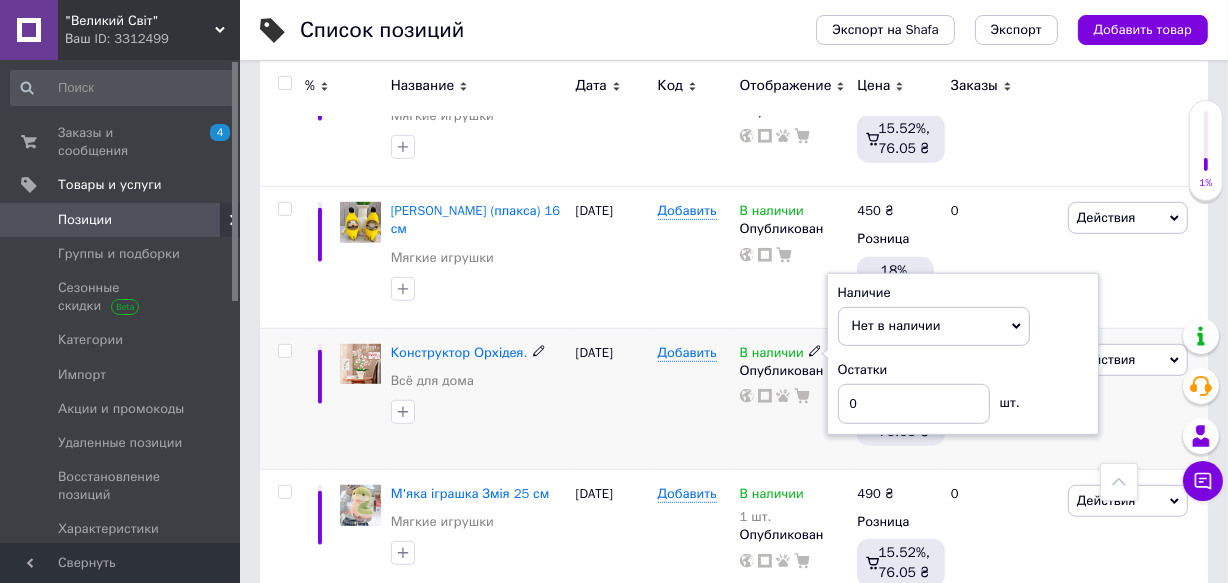 click on "Добавить" at bounding box center [694, 398] 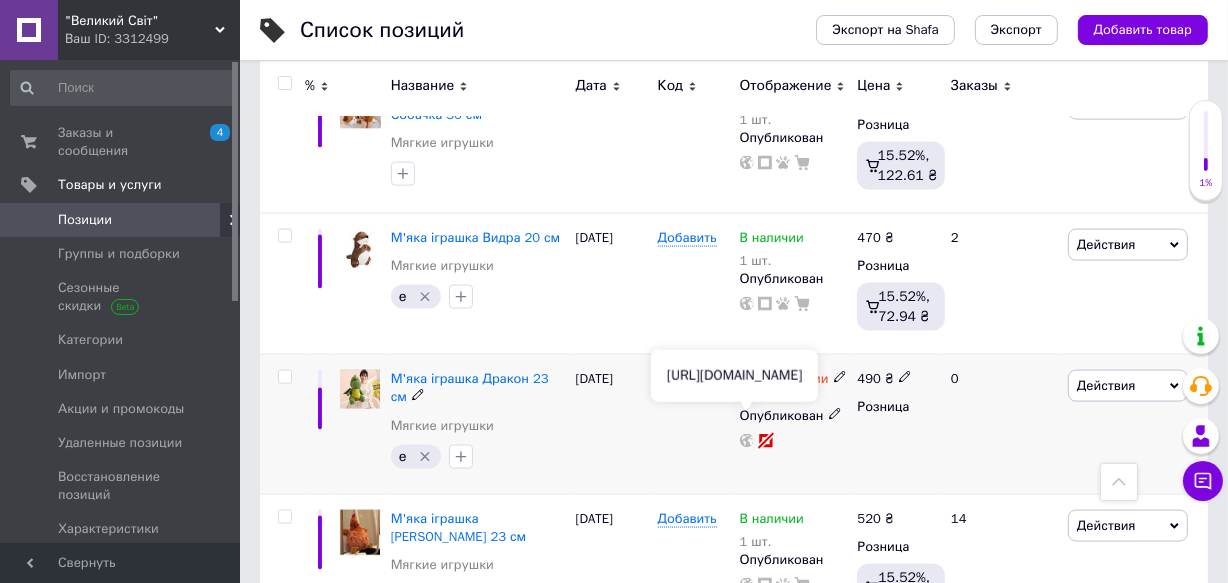 scroll, scrollTop: 2768, scrollLeft: 0, axis: vertical 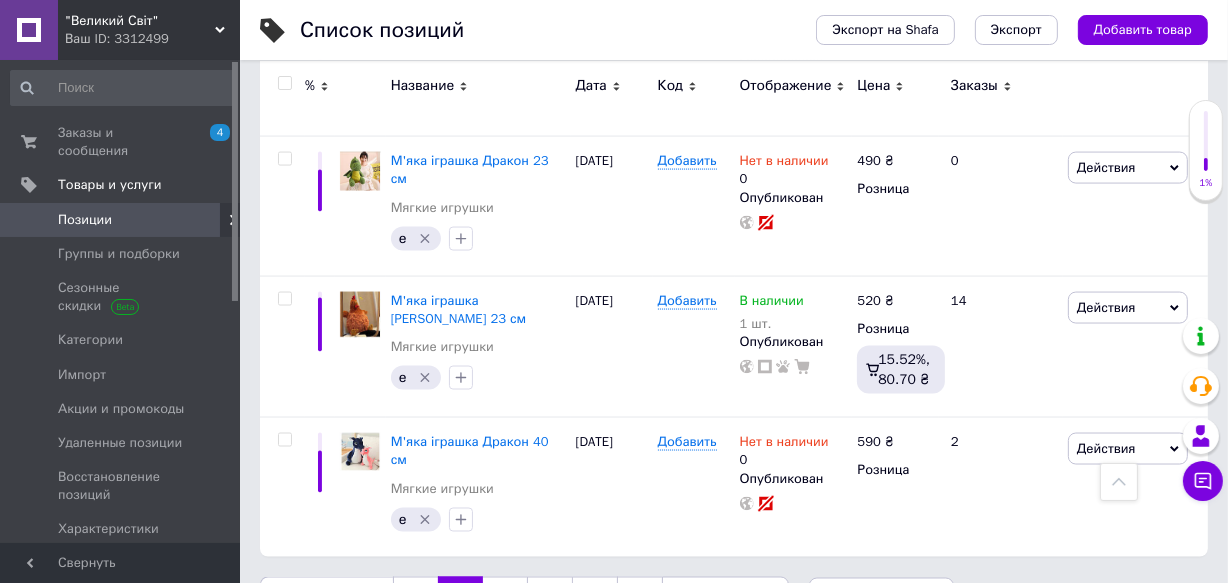 click on "3" at bounding box center [505, 598] 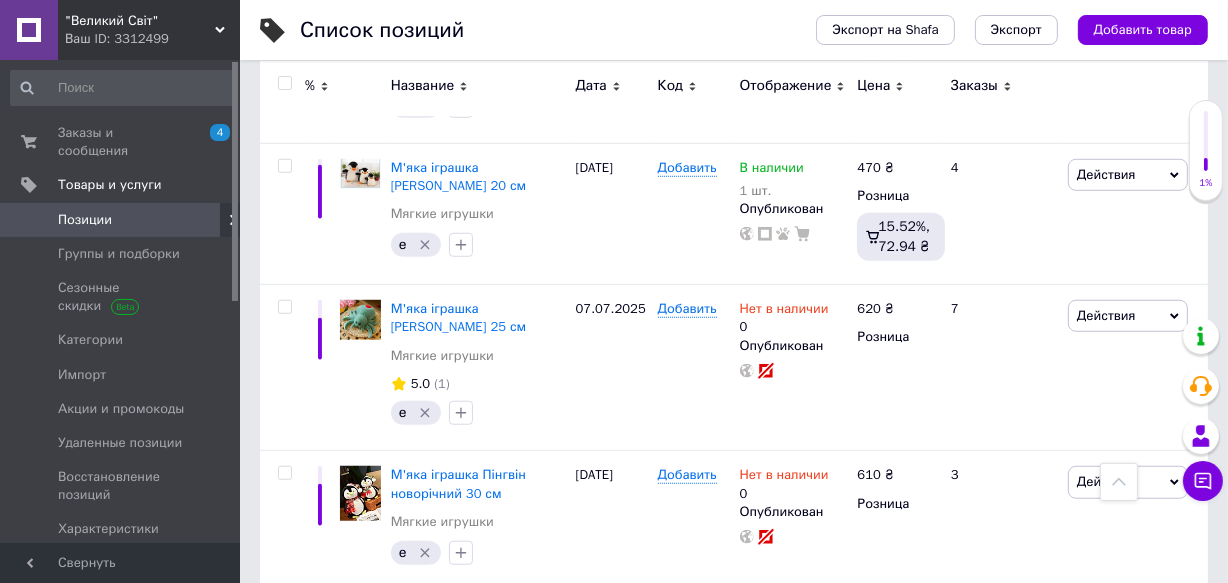 scroll, scrollTop: 1271, scrollLeft: 0, axis: vertical 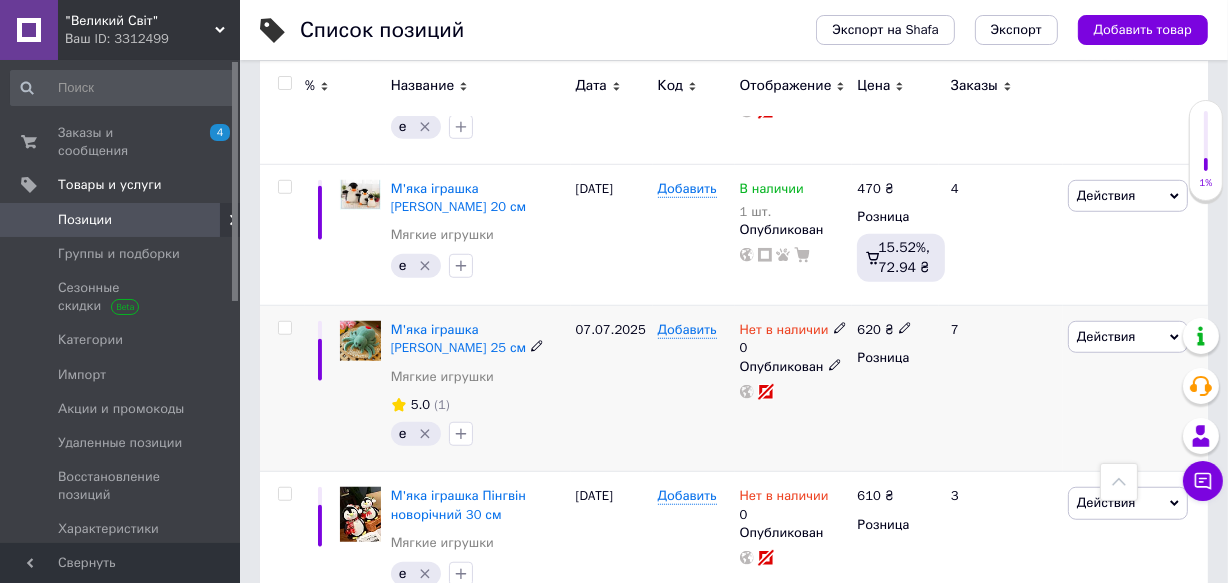 click 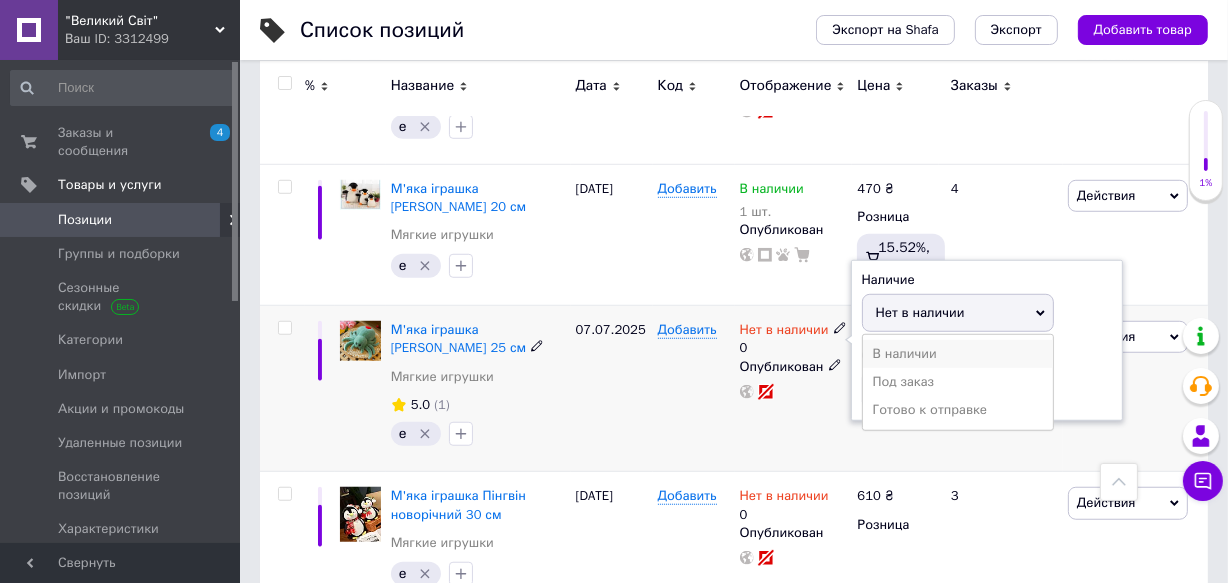 click on "В наличии" at bounding box center (958, 354) 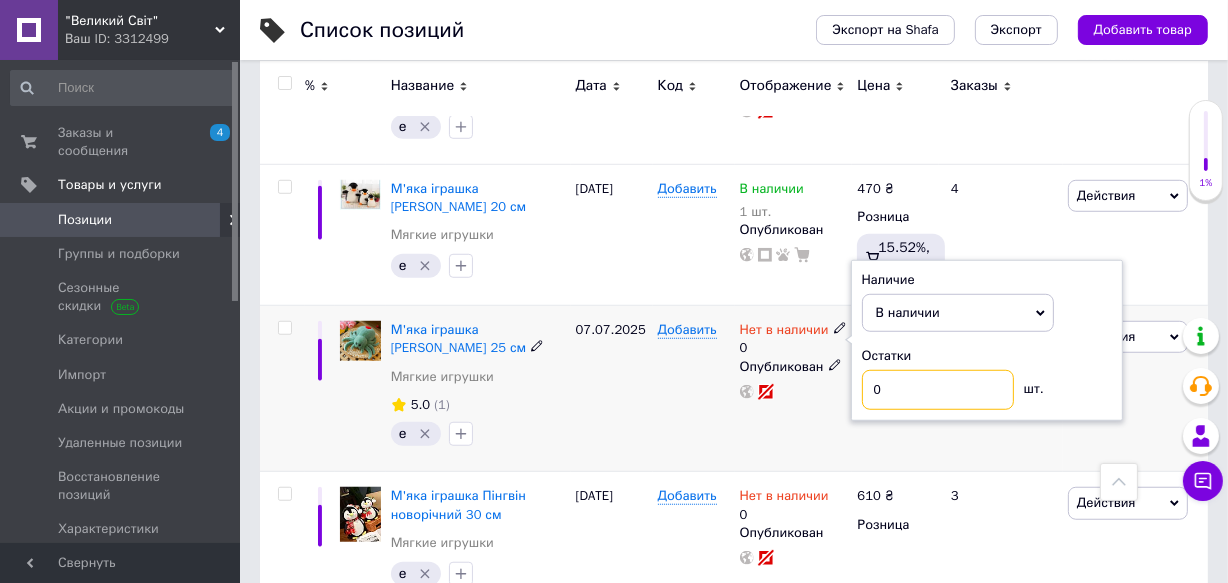 click on "0" at bounding box center [938, 390] 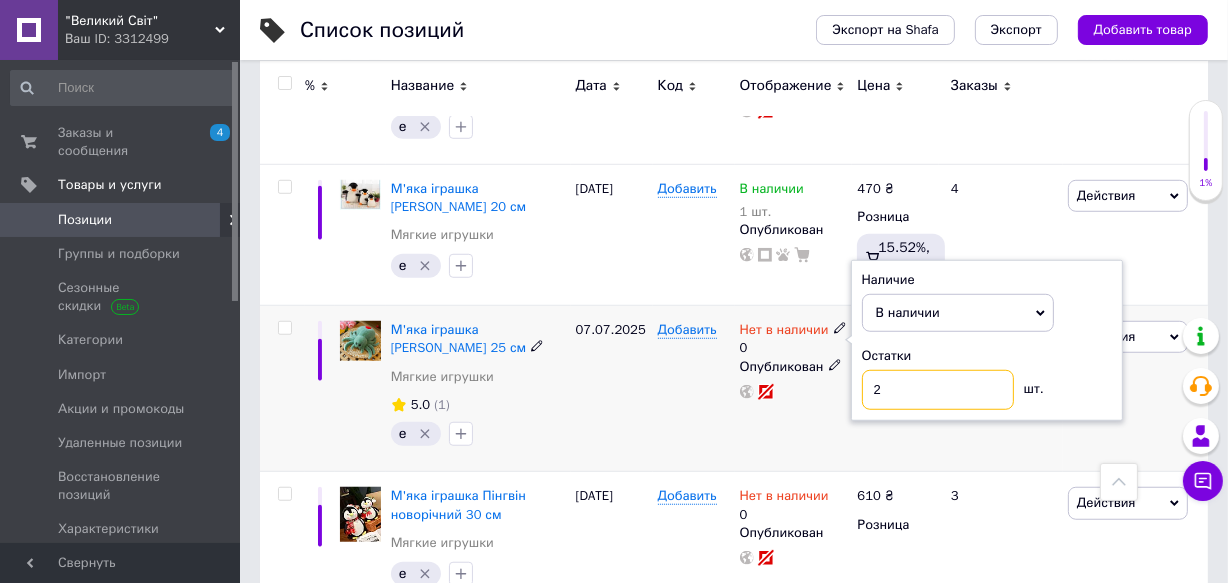 type on "2" 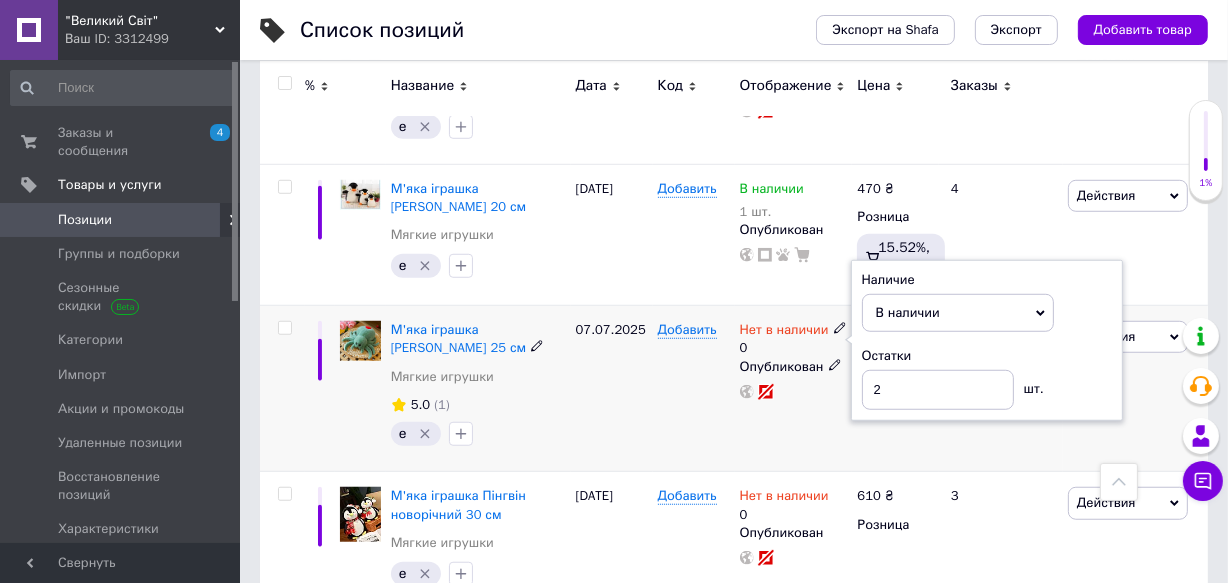 drag, startPoint x: 778, startPoint y: 388, endPoint x: 766, endPoint y: 385, distance: 12.369317 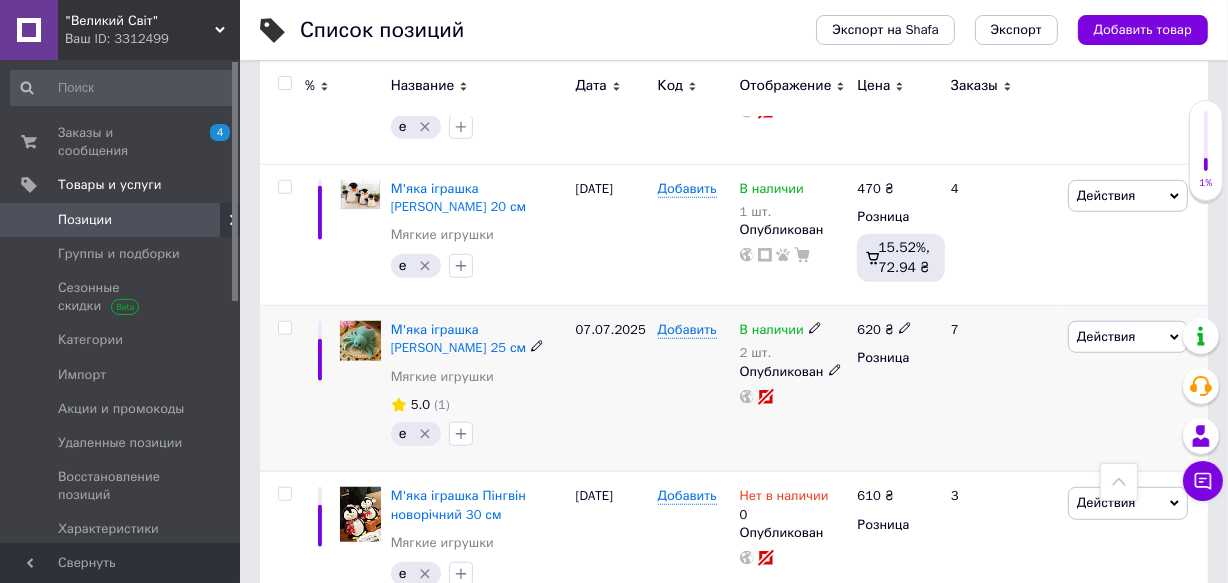 click 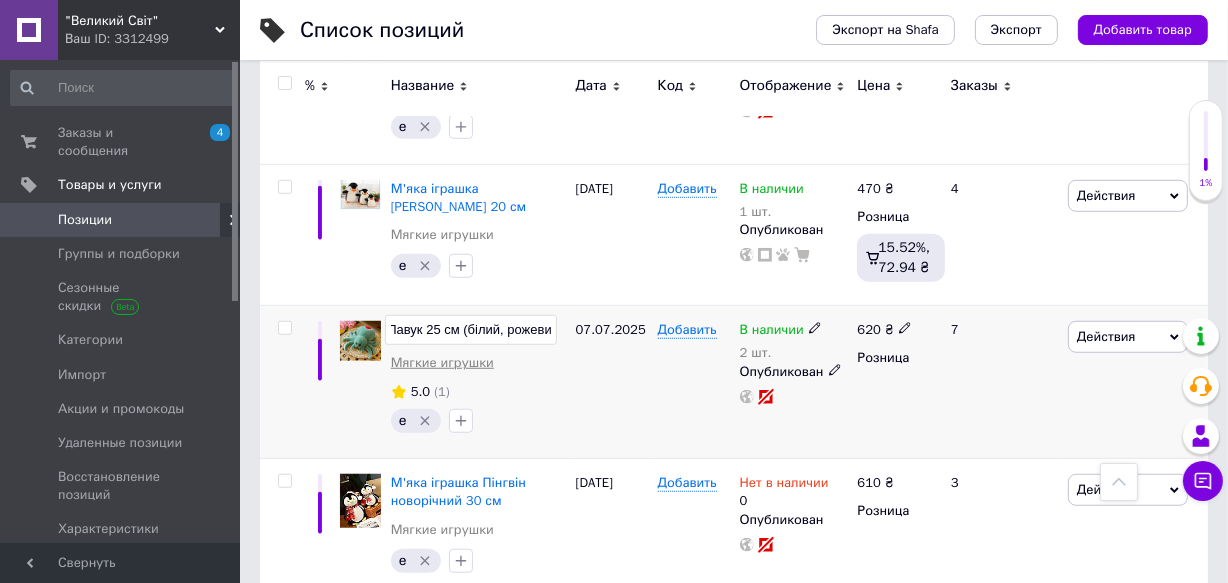 scroll, scrollTop: 0, scrollLeft: 98, axis: horizontal 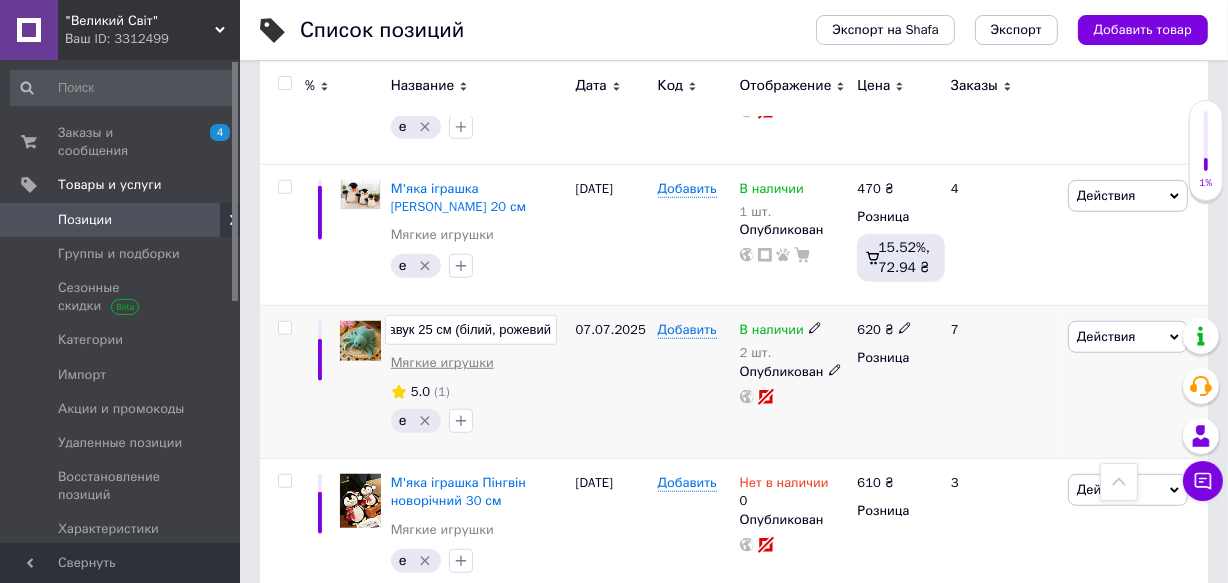 type on "М'яка іграшка Павук 25 см (білий, рожевий)" 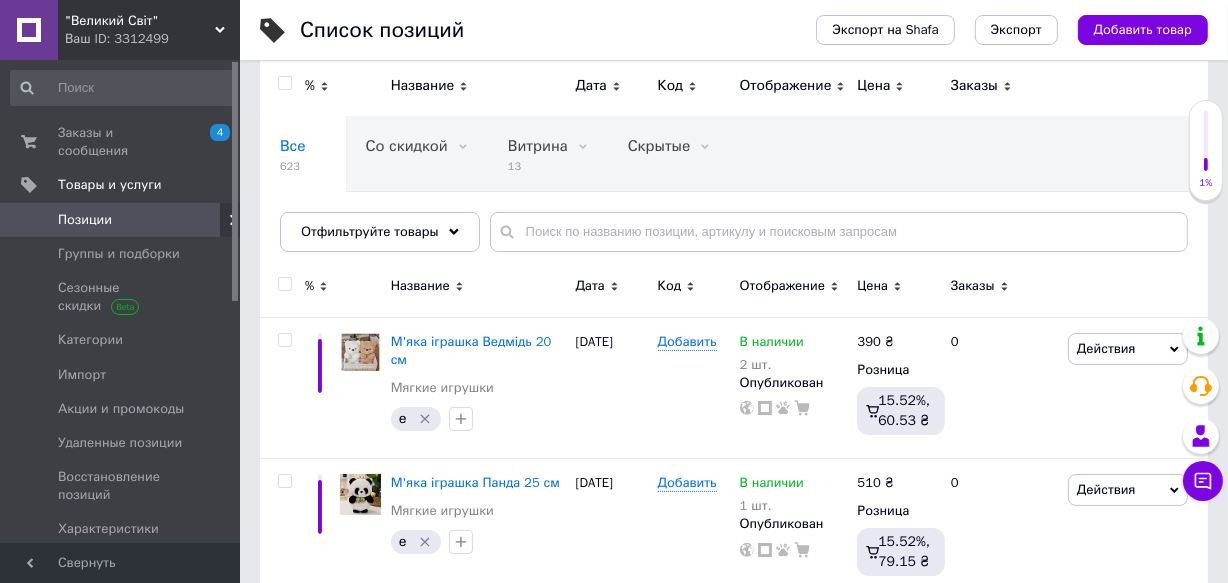 scroll, scrollTop: 90, scrollLeft: 0, axis: vertical 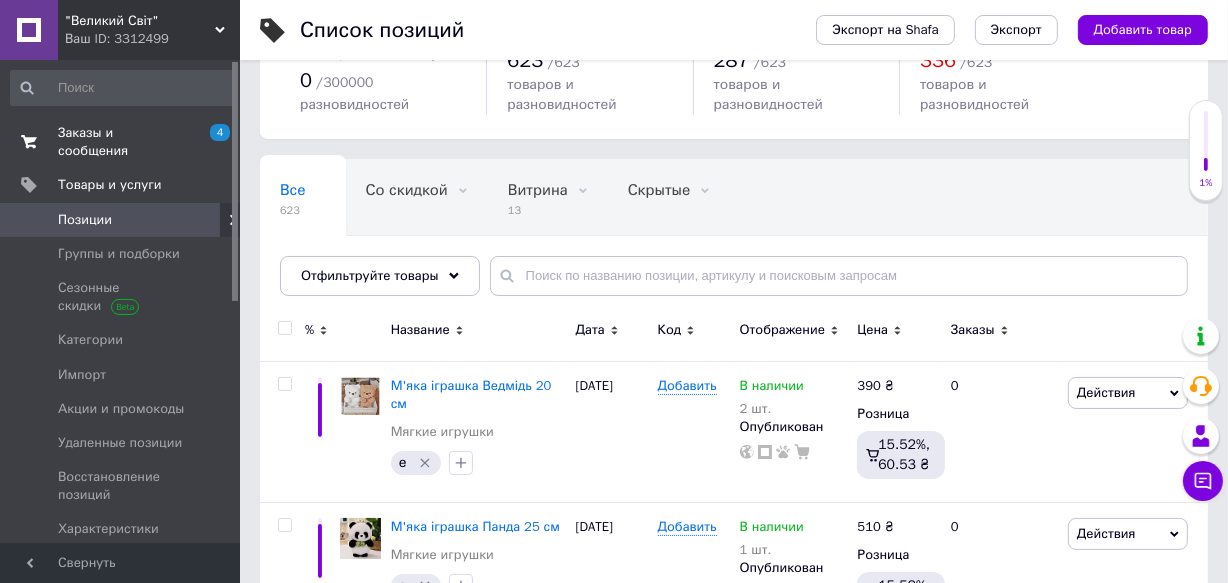 click on "Заказы и сообщения" at bounding box center (121, 142) 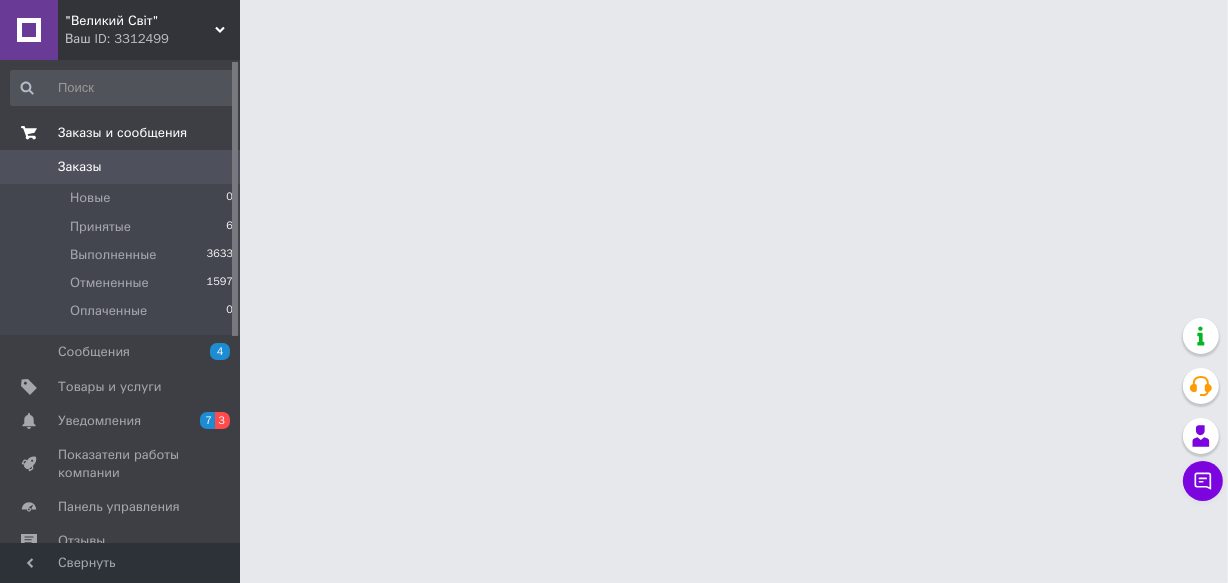 scroll, scrollTop: 0, scrollLeft: 0, axis: both 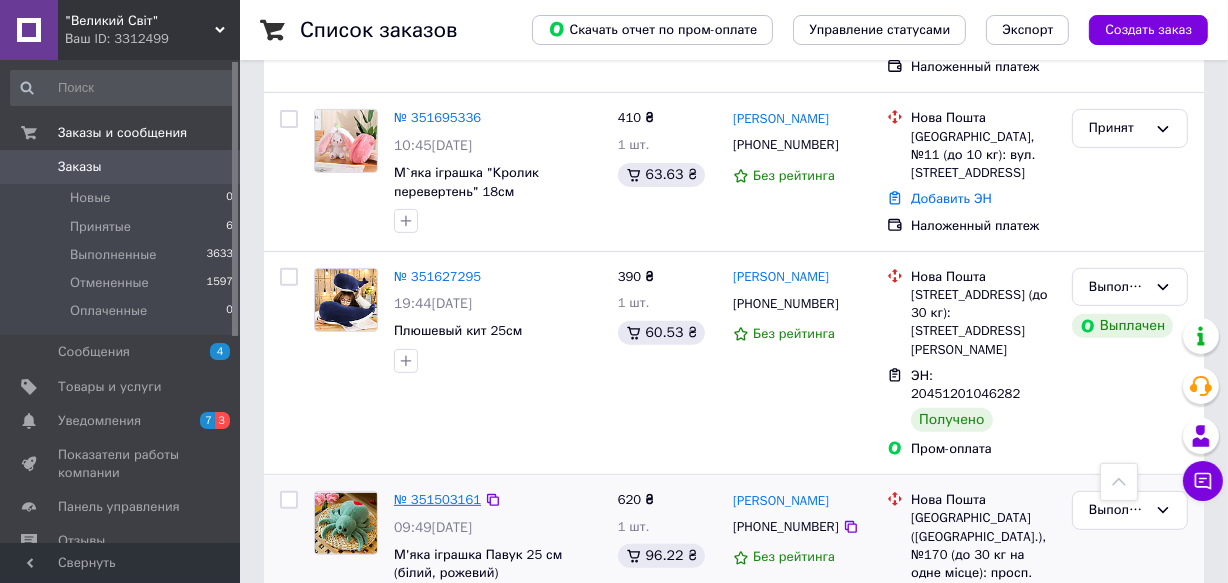click on "№ 351503161" at bounding box center (437, 499) 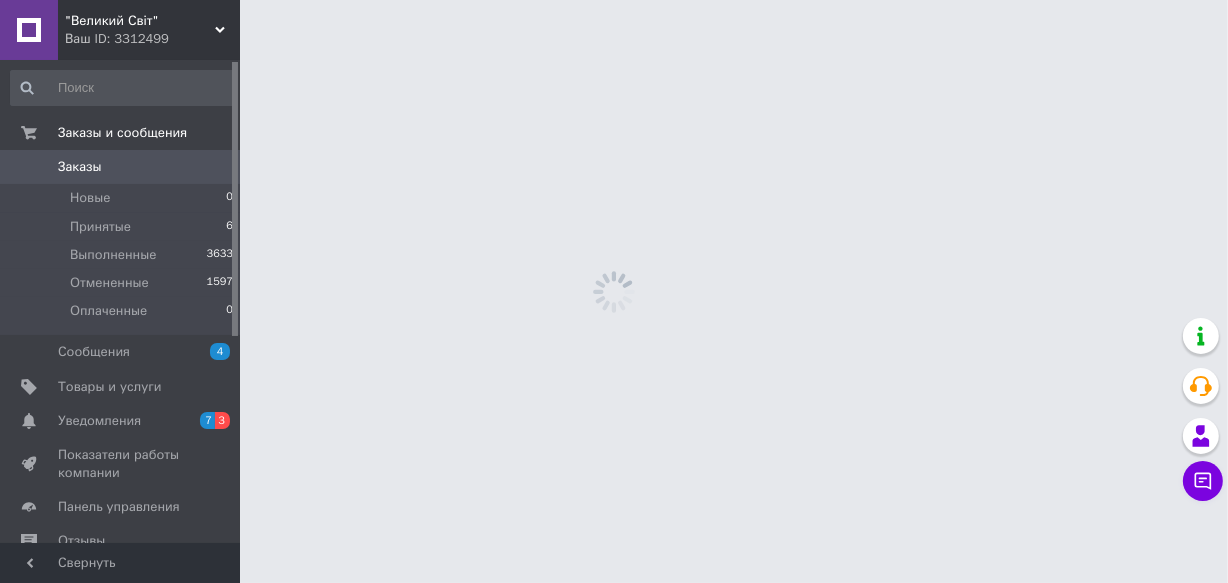 scroll, scrollTop: 0, scrollLeft: 0, axis: both 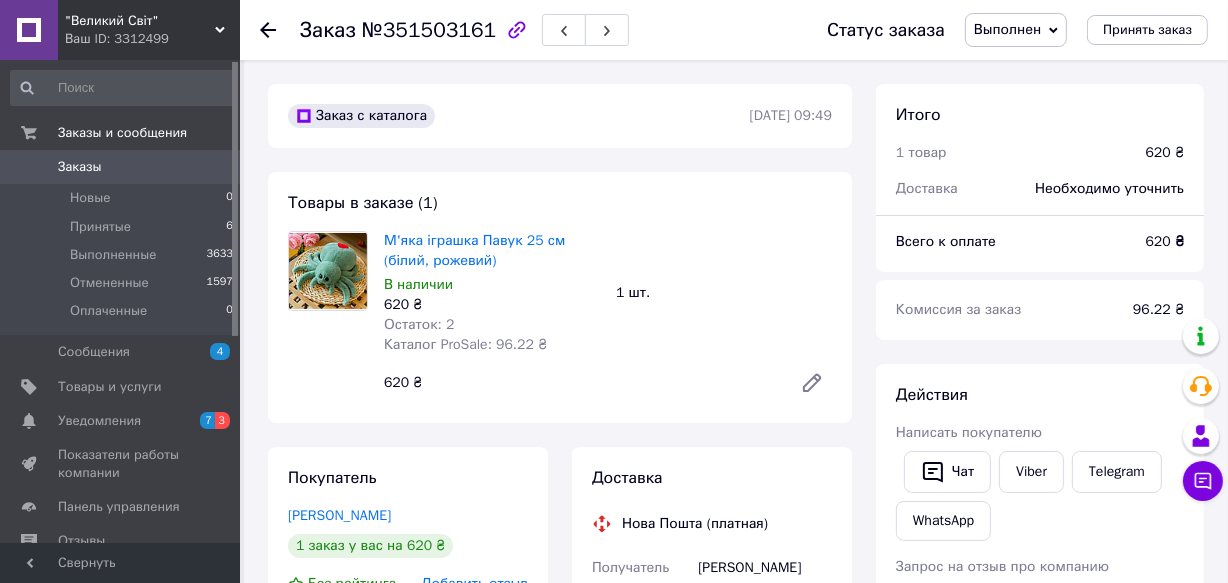 click on "Написать покупателю" at bounding box center [1040, 433] 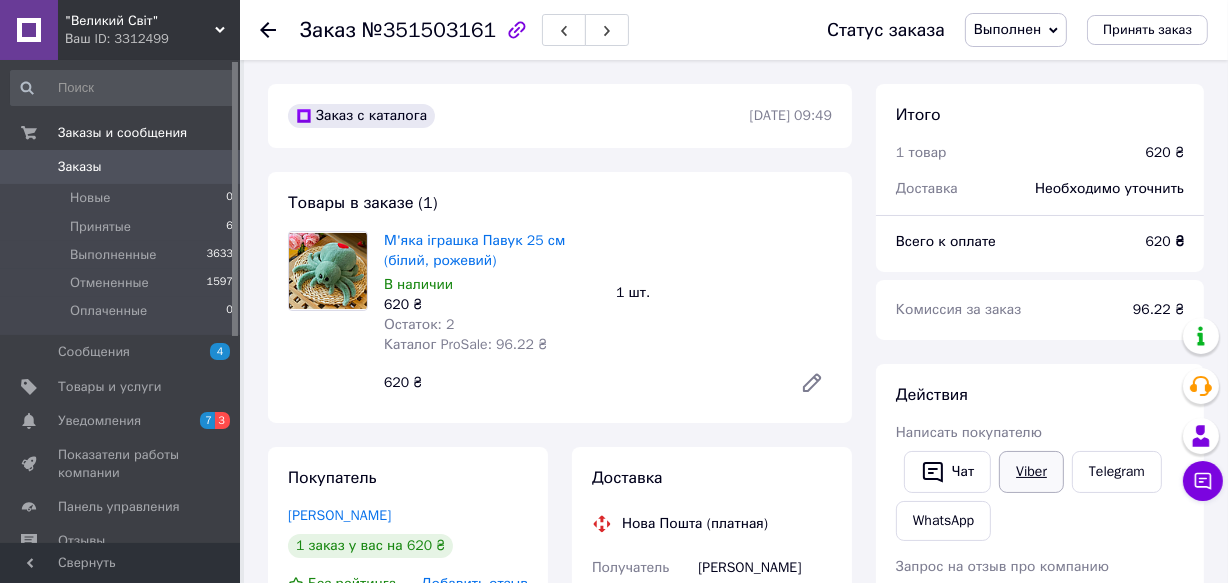 click on "Viber" at bounding box center (1031, 472) 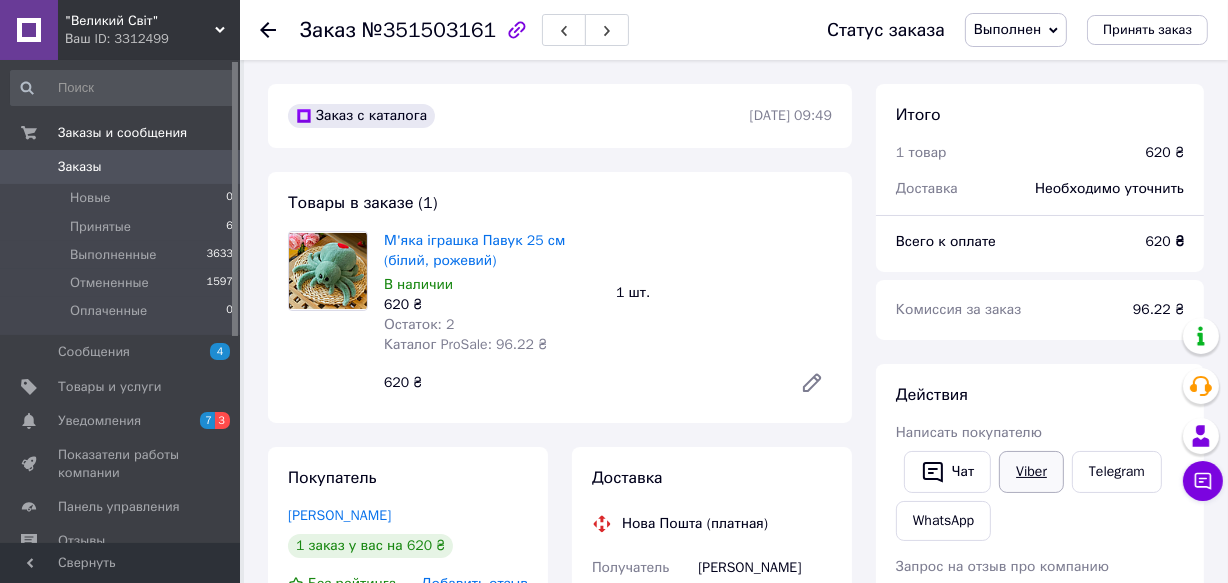 click on "Viber" at bounding box center (1031, 472) 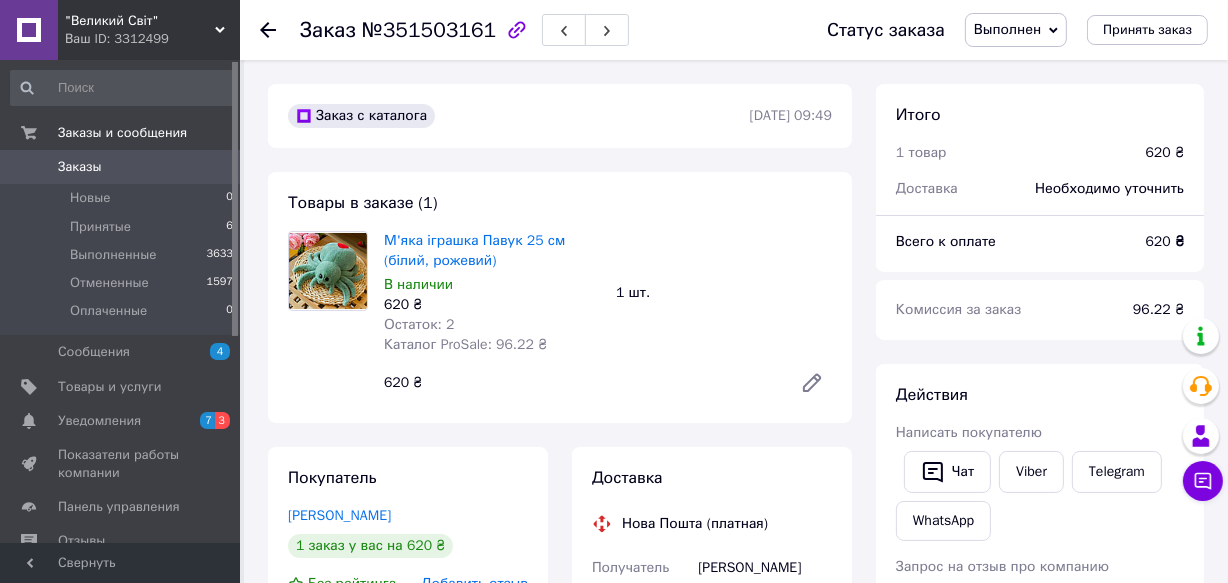click 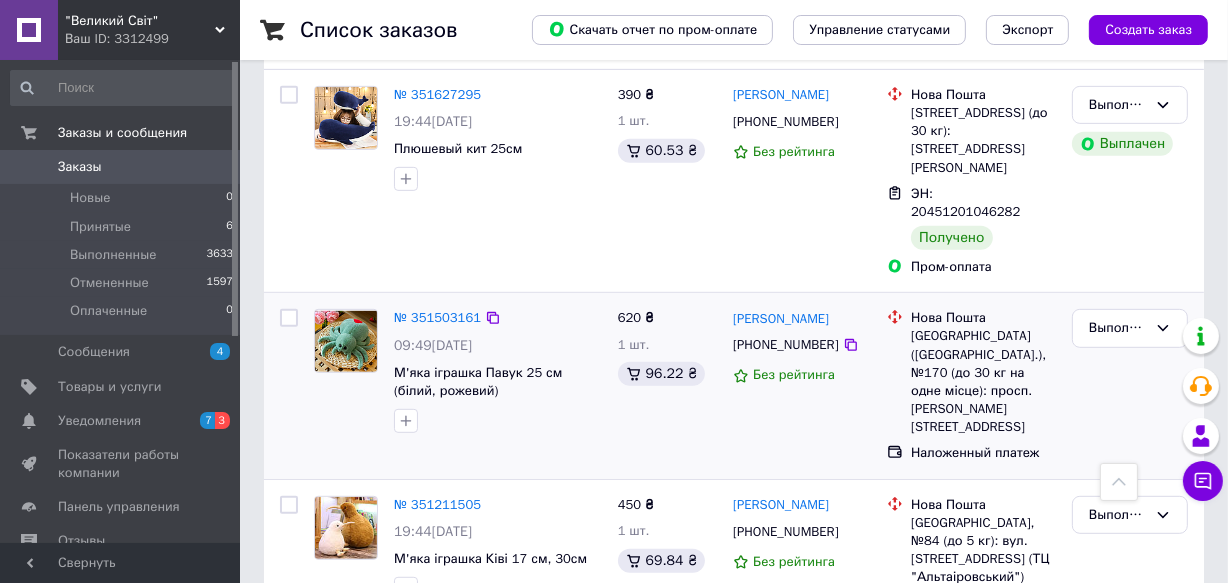 scroll, scrollTop: 1000, scrollLeft: 0, axis: vertical 